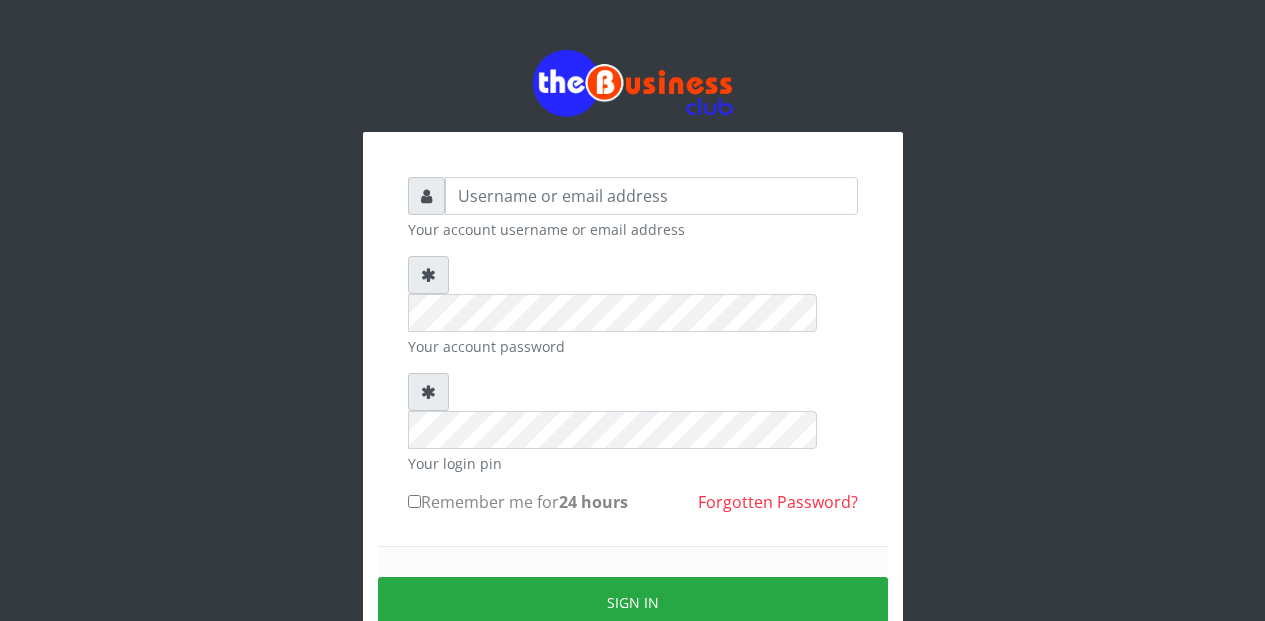 scroll, scrollTop: 0, scrollLeft: 0, axis: both 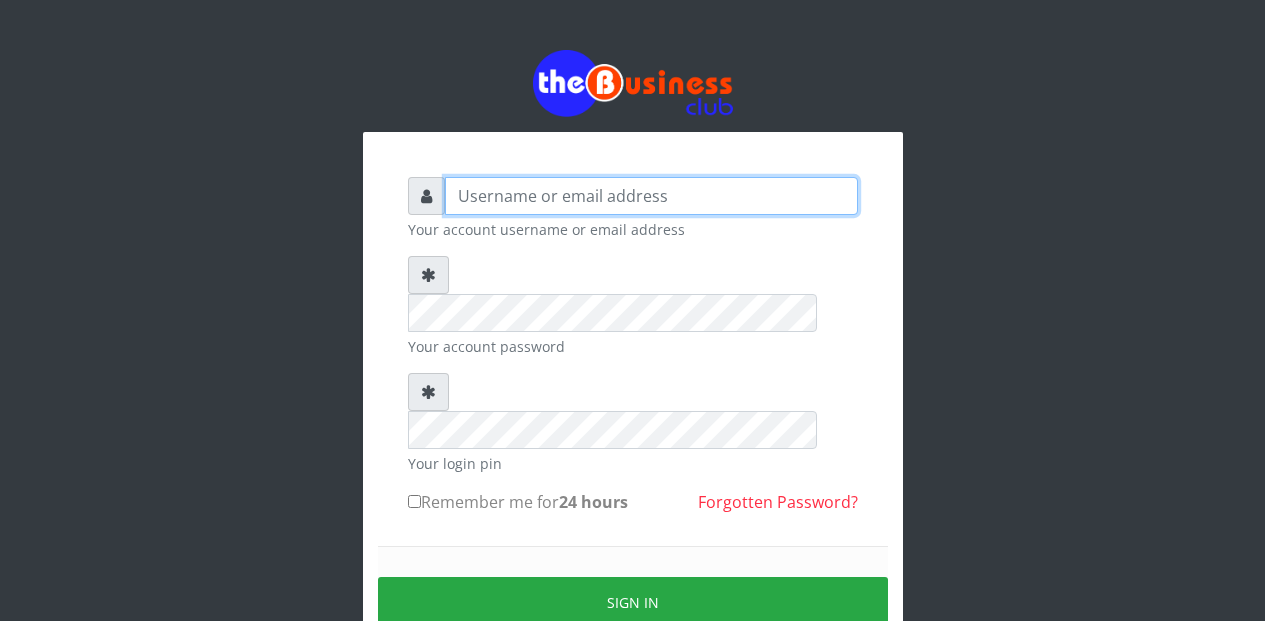 type on "Etinyin" 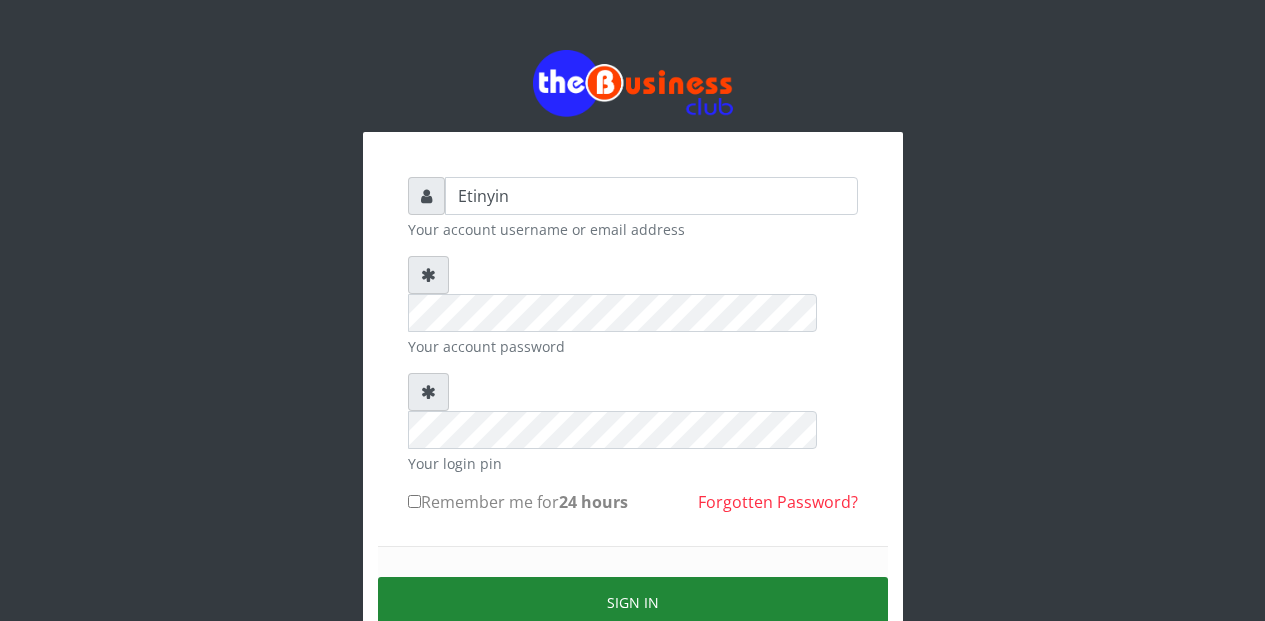 click on "Sign in" at bounding box center (633, 602) 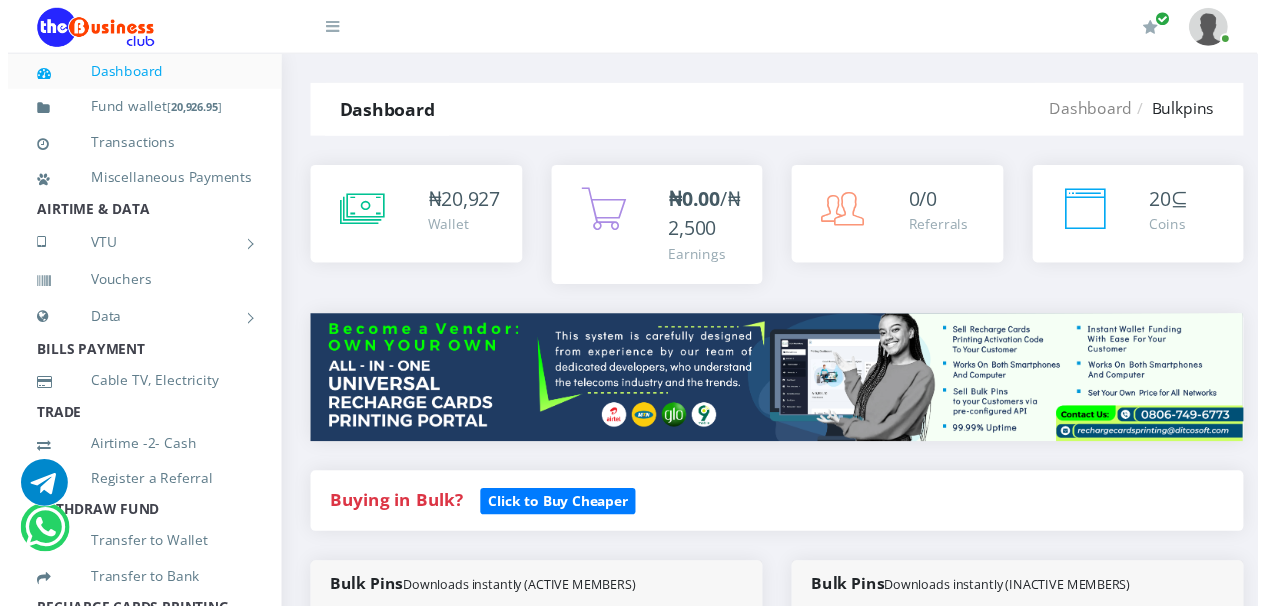 scroll, scrollTop: 0, scrollLeft: 0, axis: both 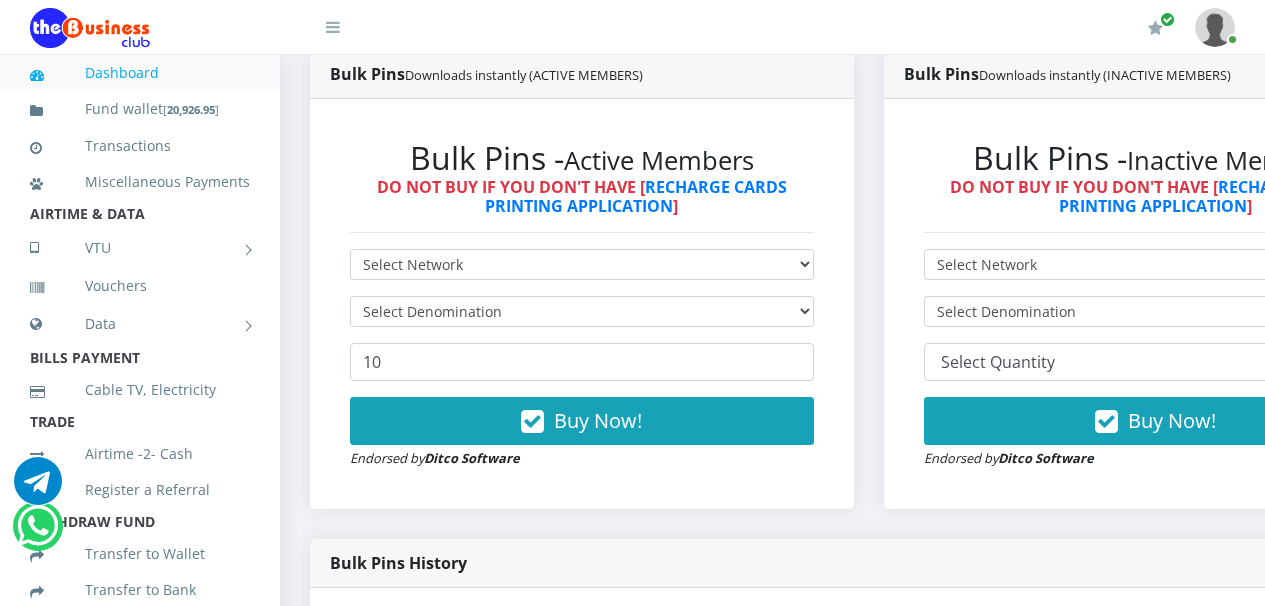drag, startPoint x: 1271, startPoint y: 59, endPoint x: 1272, endPoint y: 125, distance: 66.007576 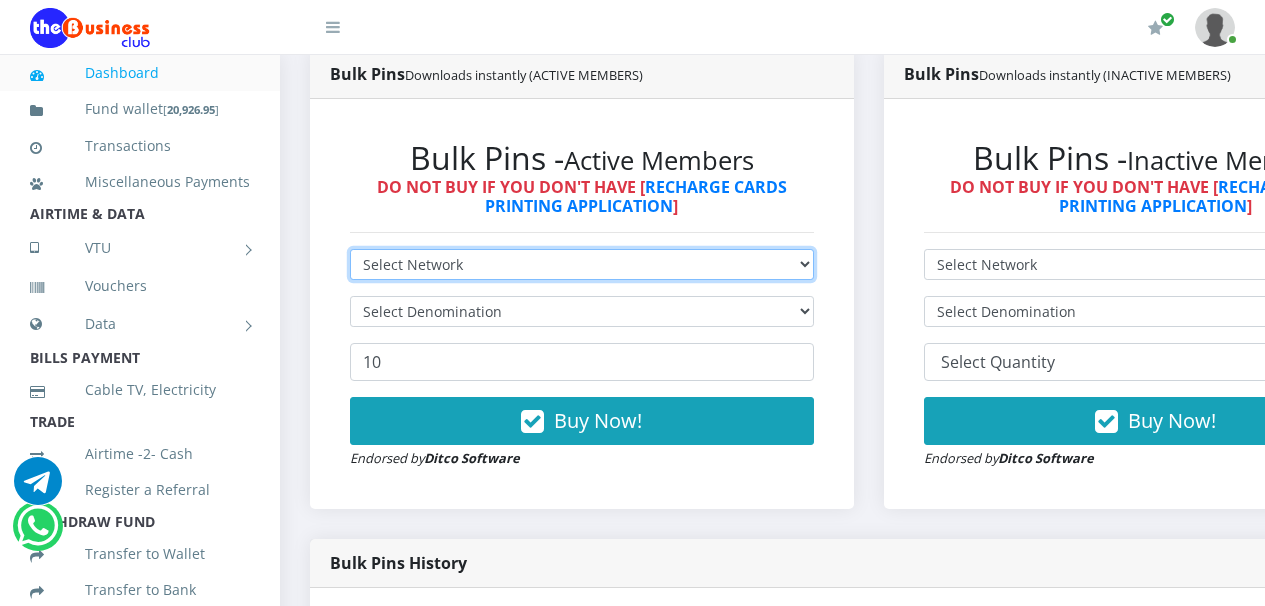 click on "Select Network
MTN
Globacom
9Mobile
Airtel" at bounding box center (582, 264) 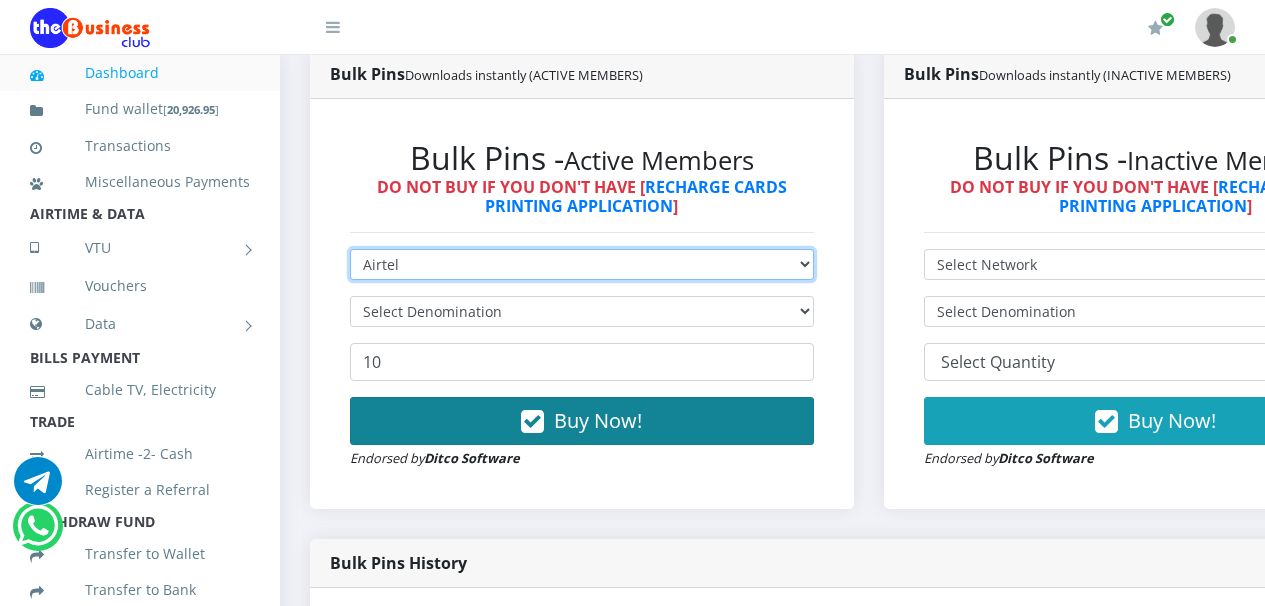 type 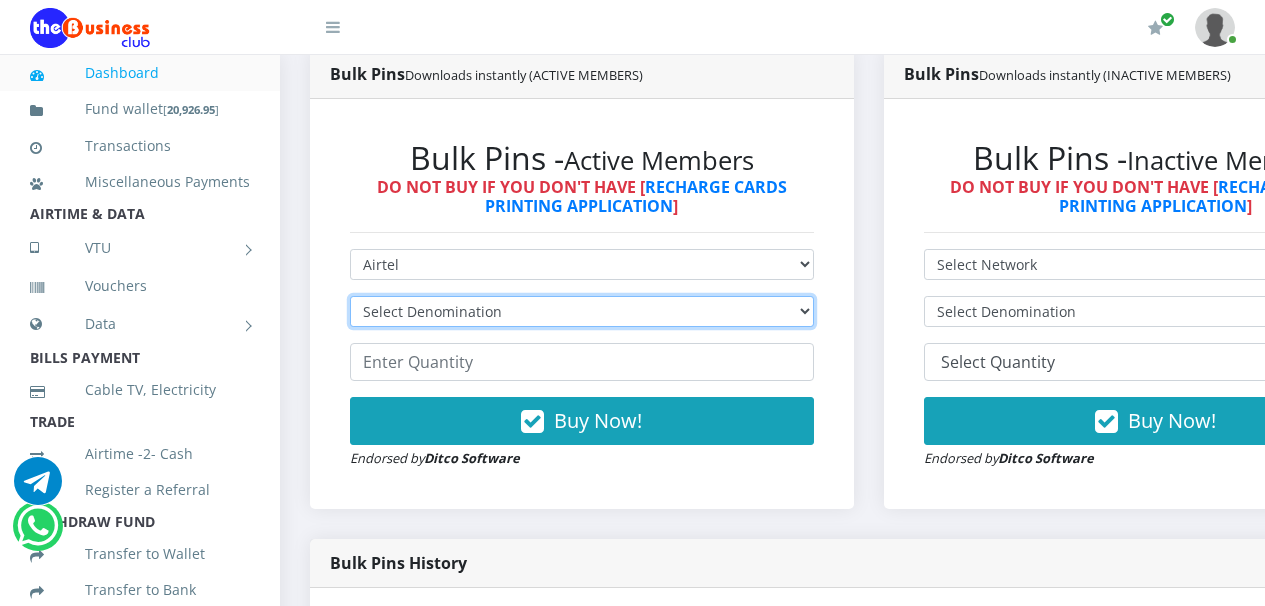 click on "Select Denomination Airtel NGN100 - ₦96.36 Airtel NGN200 - ₦192.72 Airtel NGN500 - ₦481.80 Airtel NGN1000 - ₦963.60" at bounding box center [582, 311] 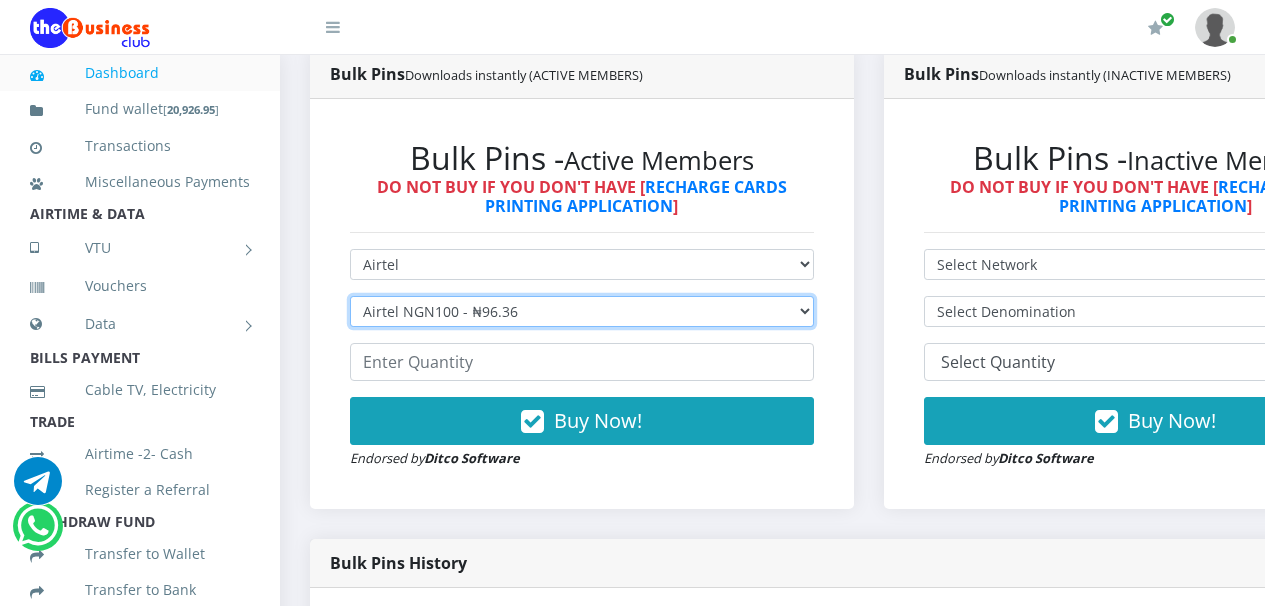 click on "Select Denomination Airtel NGN100 - ₦96.36 Airtel NGN200 - ₦192.72 Airtel NGN500 - ₦481.80 Airtel NGN1000 - ₦963.60" at bounding box center (582, 311) 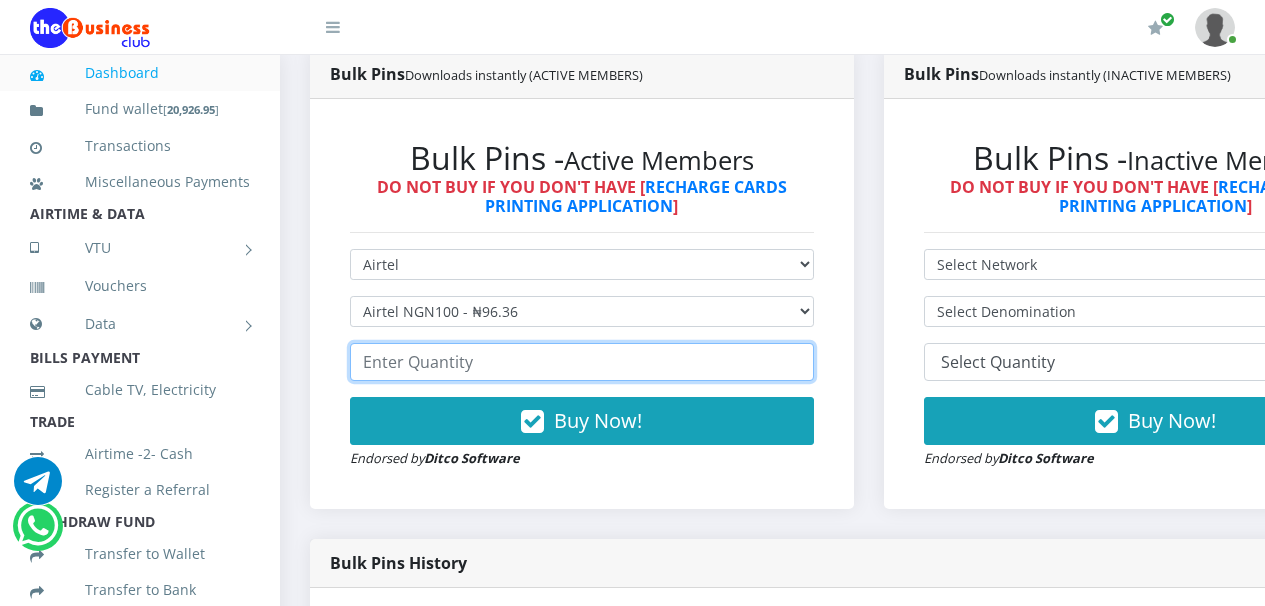 click at bounding box center [582, 362] 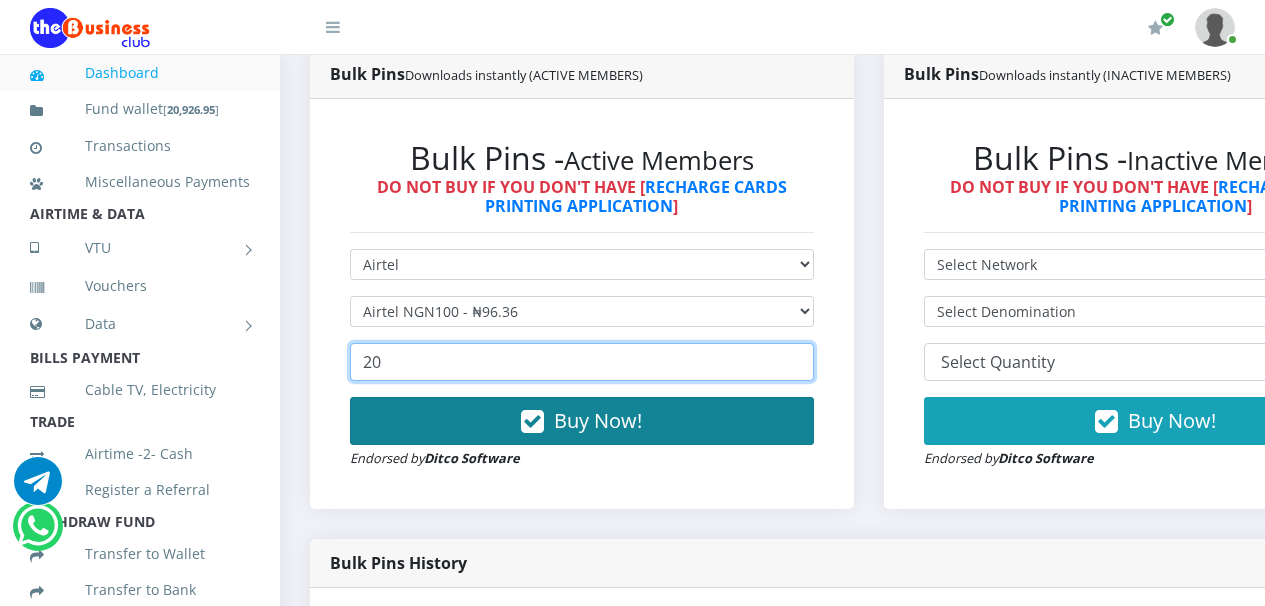 type on "20" 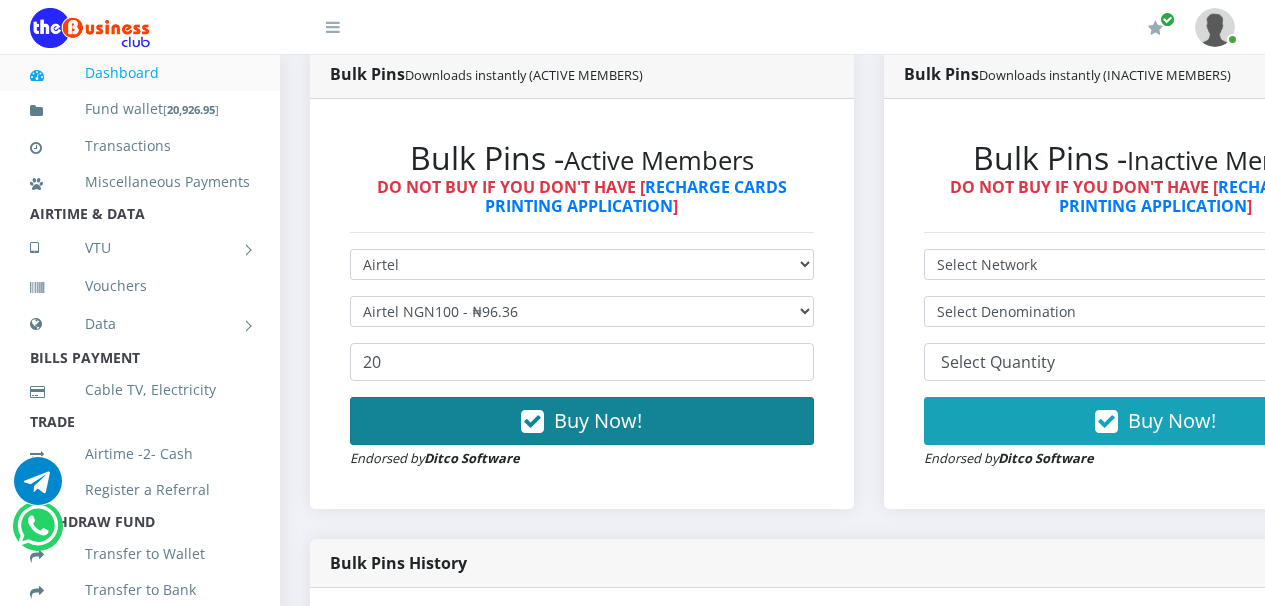 click at bounding box center [532, 422] 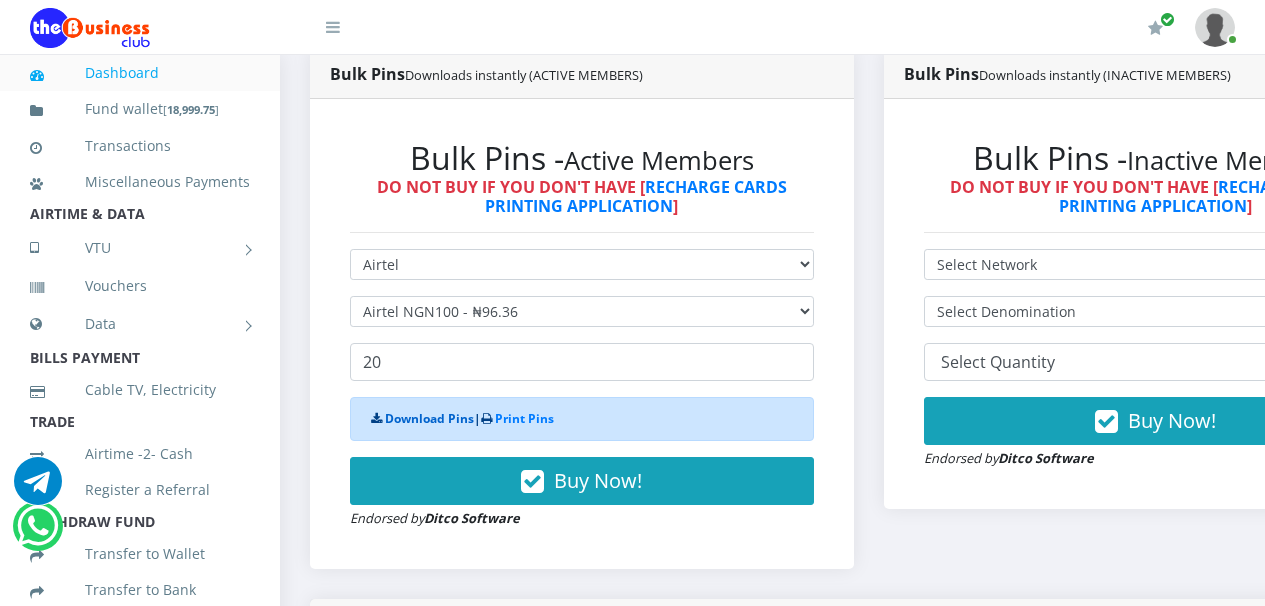 click on "Download Pins" at bounding box center (429, 418) 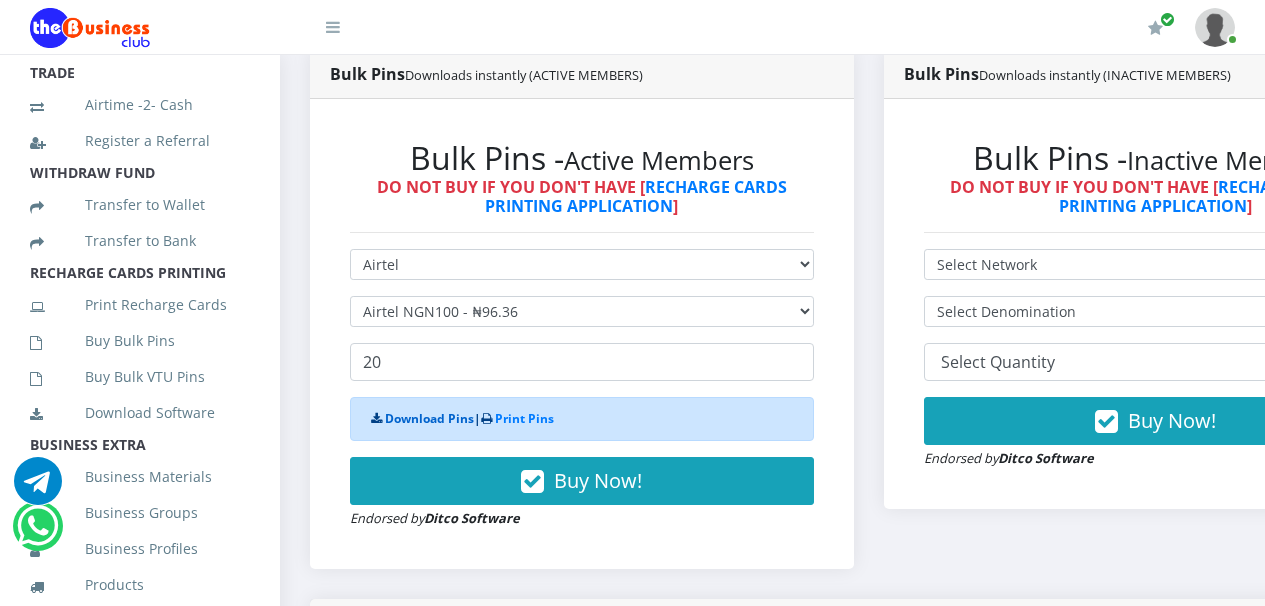 scroll, scrollTop: 374, scrollLeft: 0, axis: vertical 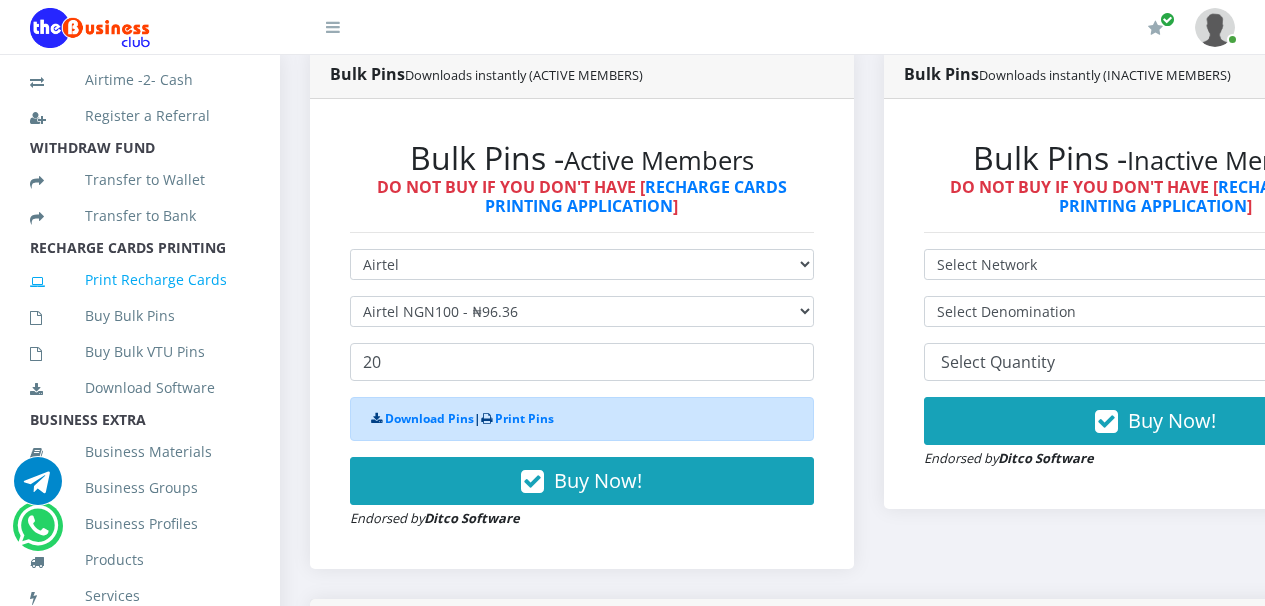 click on "Print Recharge Cards" at bounding box center (140, 280) 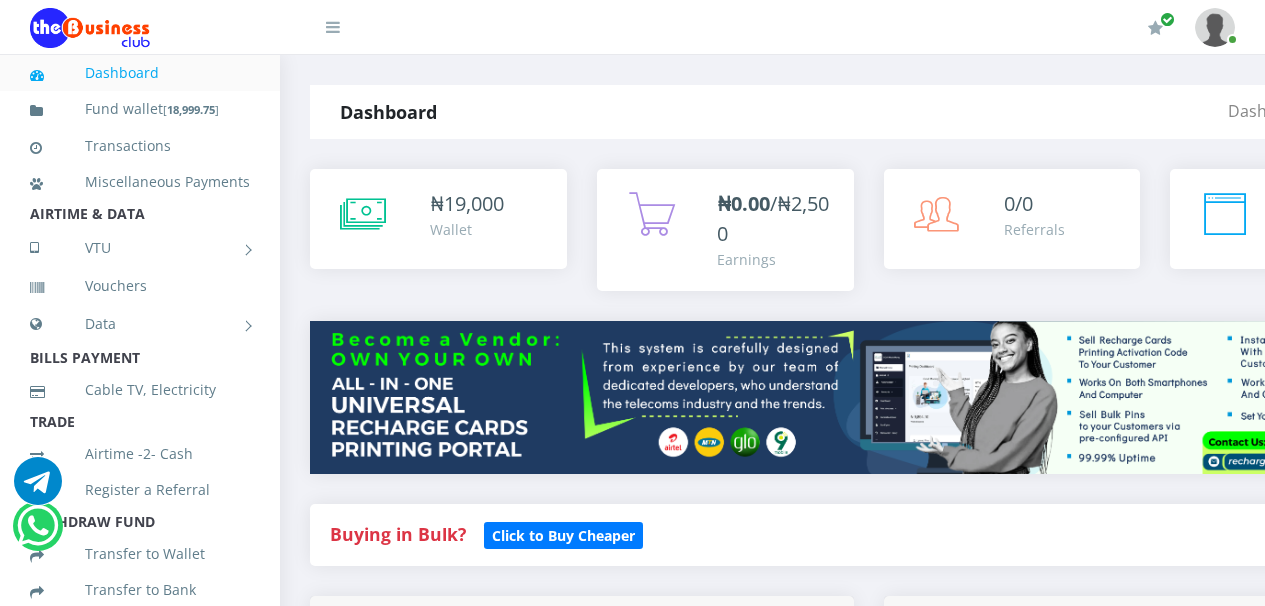 scroll, scrollTop: 0, scrollLeft: 0, axis: both 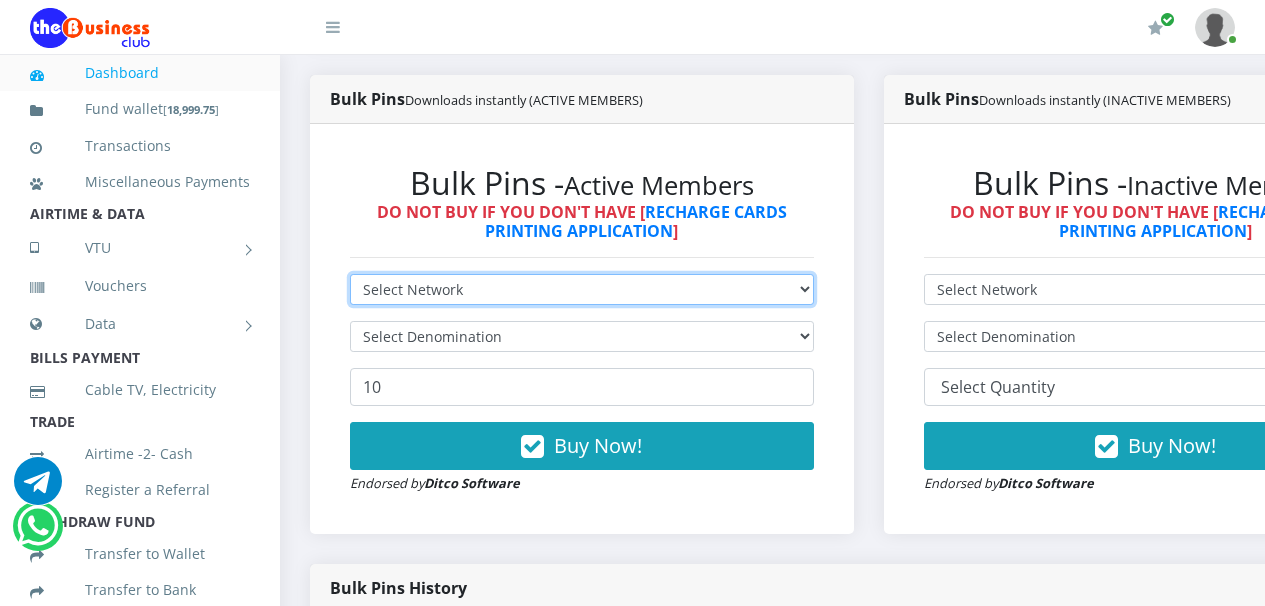 click on "Select Network
MTN
Globacom
9Mobile
Airtel" at bounding box center [582, 289] 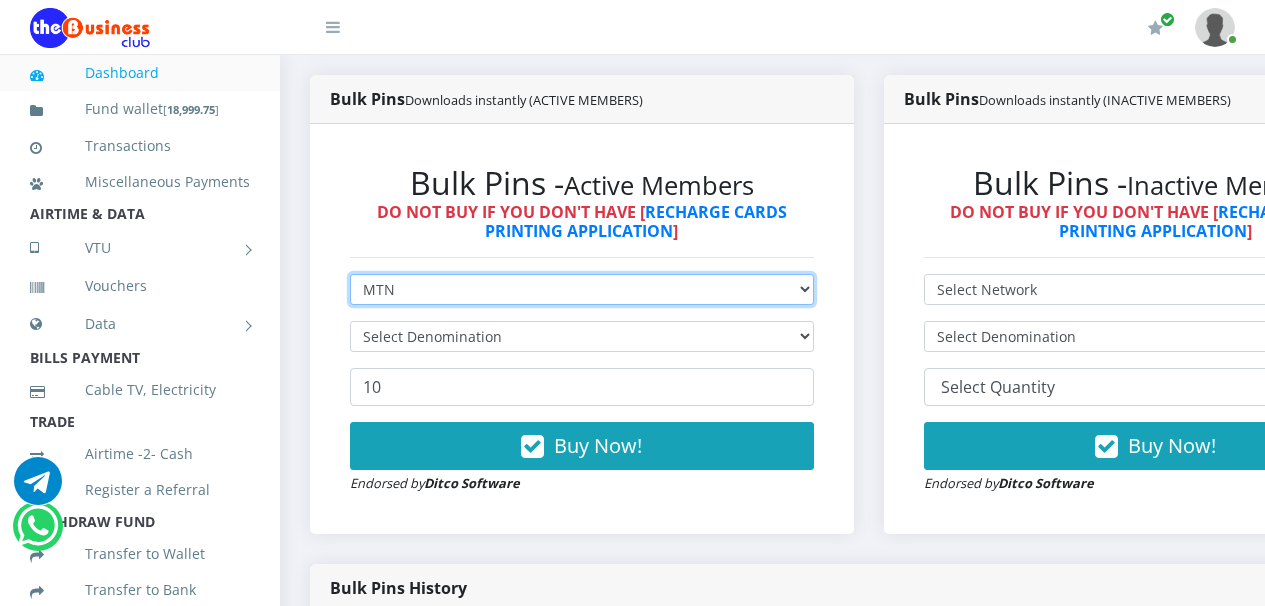 click on "Select Network
MTN
Globacom
9Mobile
Airtel" at bounding box center (582, 289) 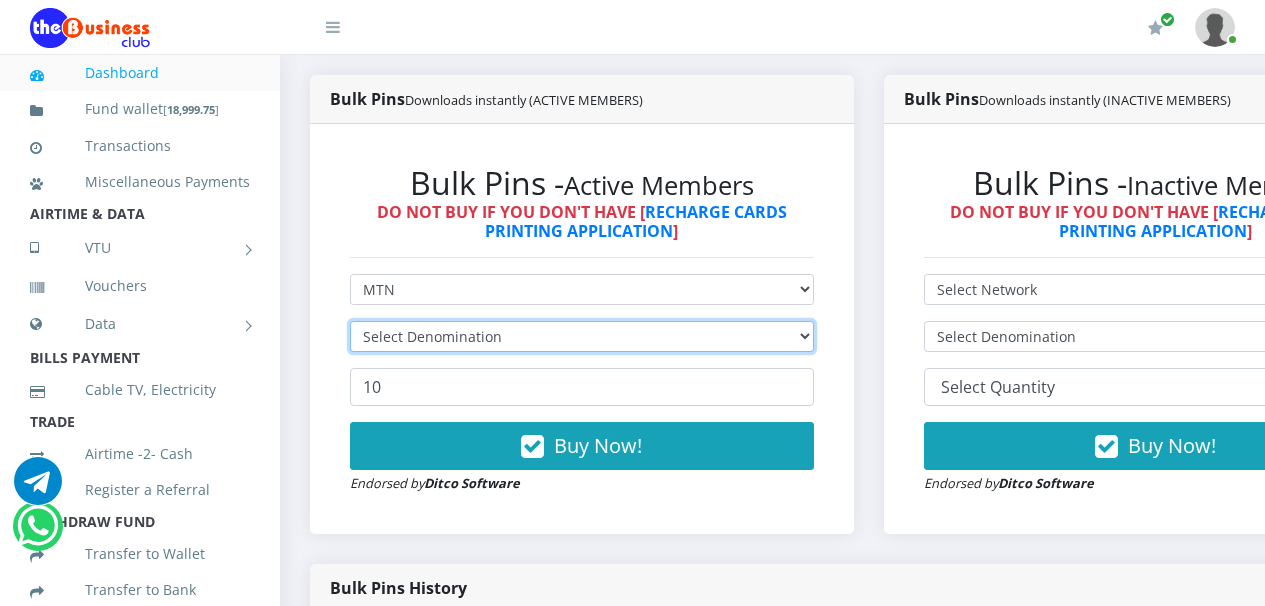 click on "Select Denomination" at bounding box center [582, 336] 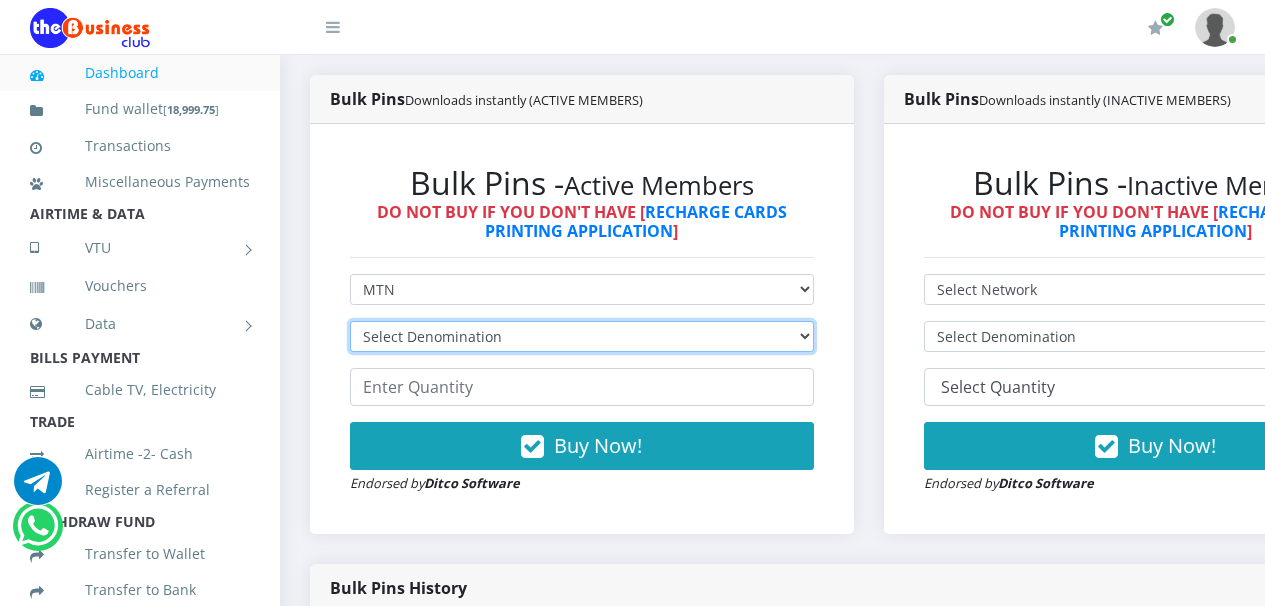 select on "484.7-500" 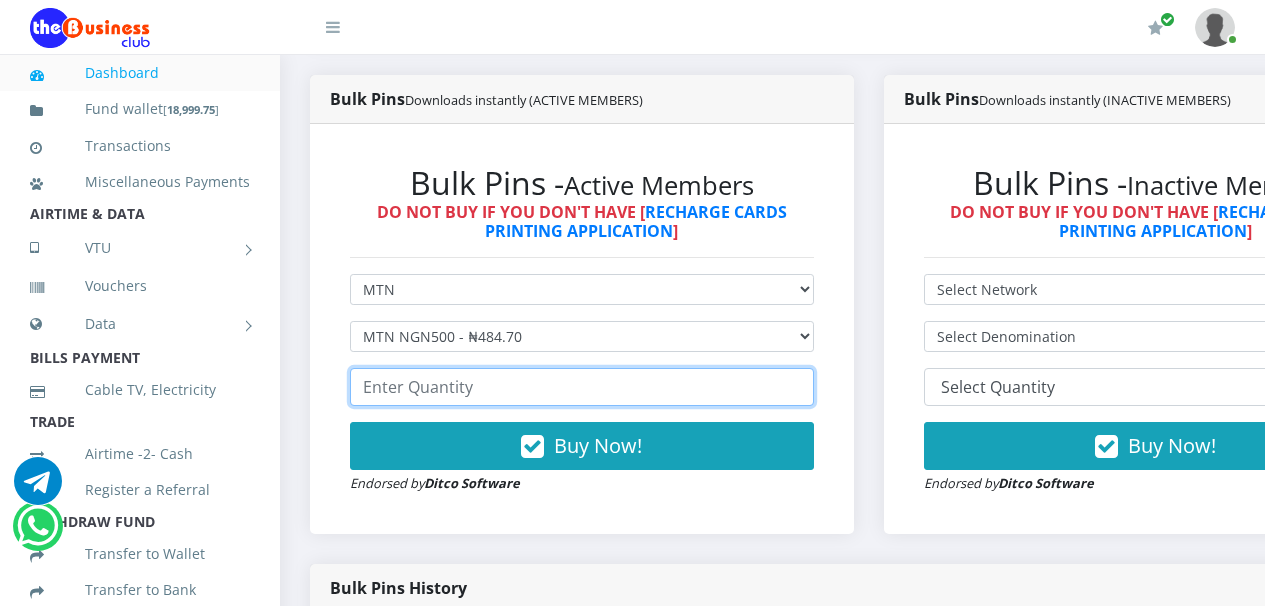 click at bounding box center [582, 387] 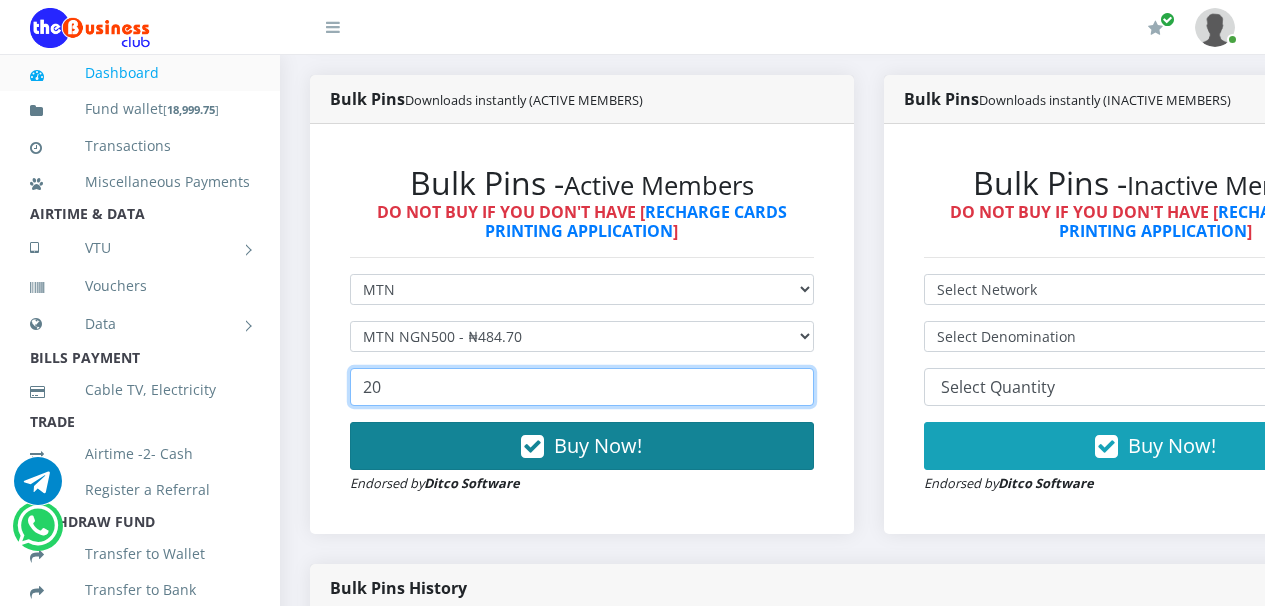 type on "20" 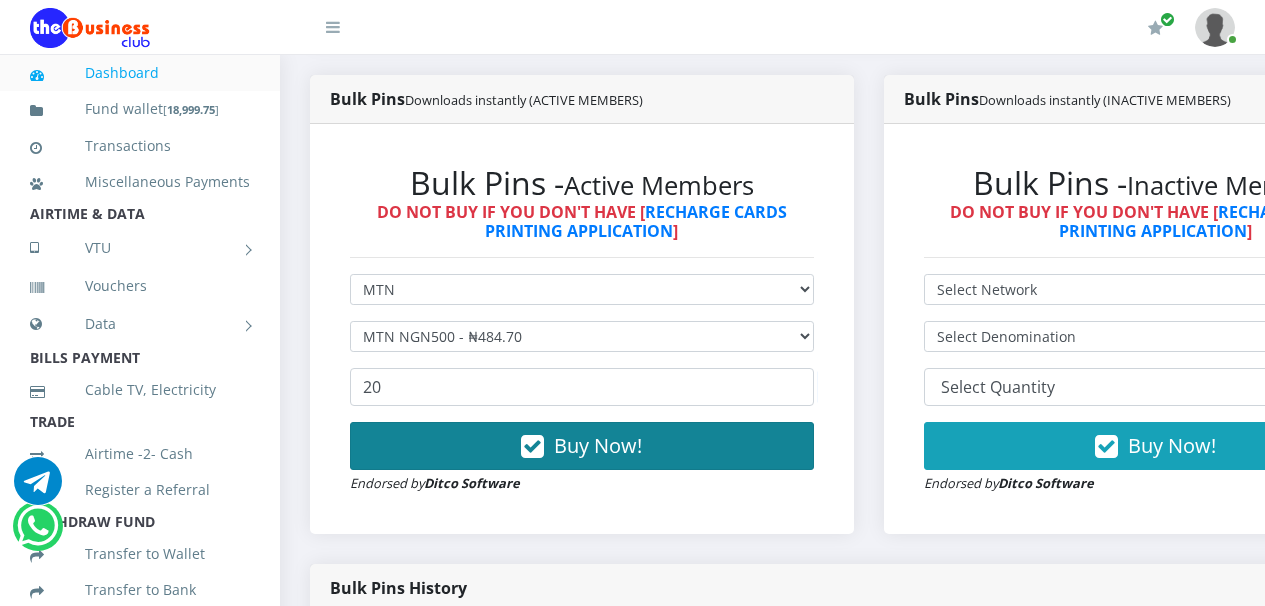 click at bounding box center [532, 447] 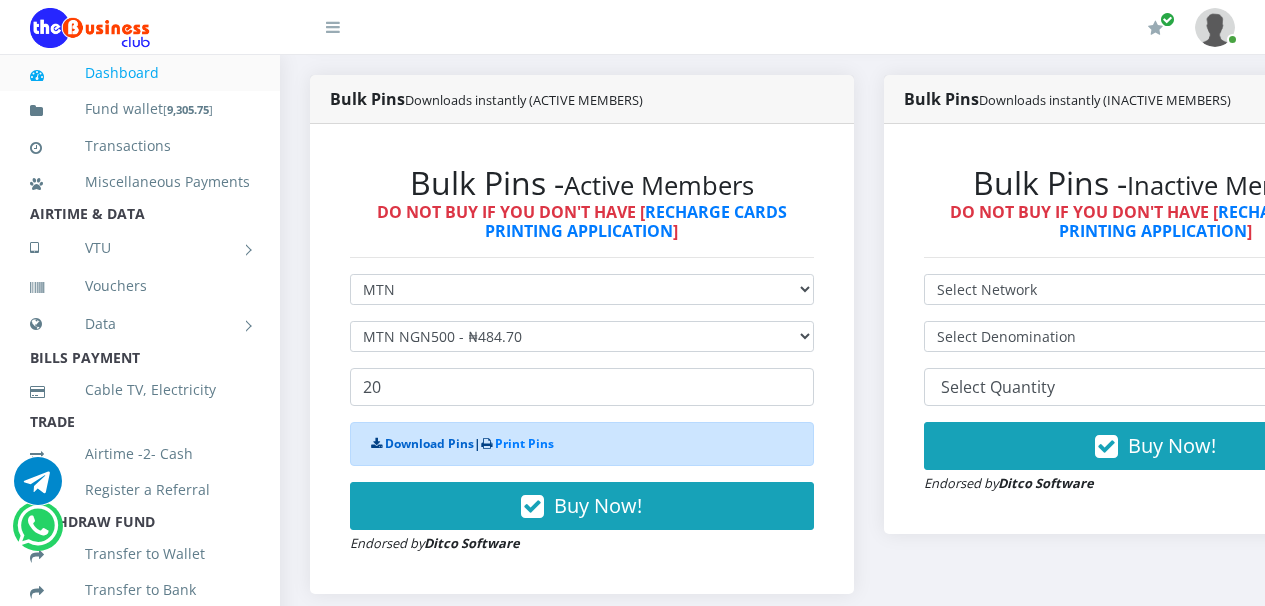 click on "Download Pins" at bounding box center (429, 443) 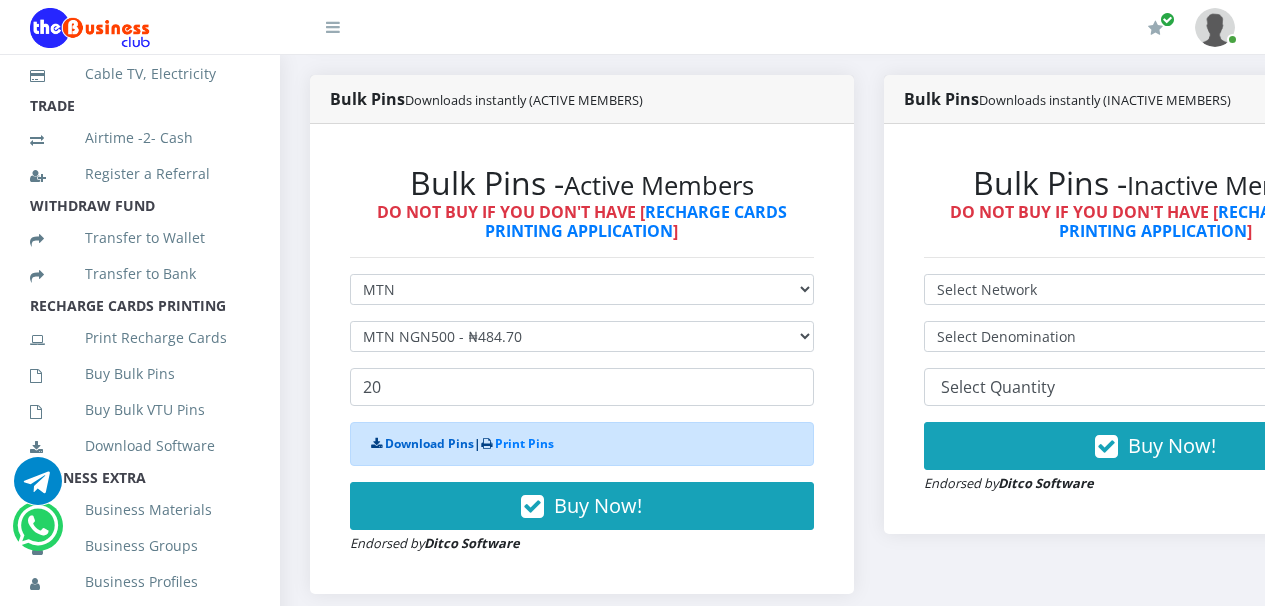 scroll, scrollTop: 425, scrollLeft: 0, axis: vertical 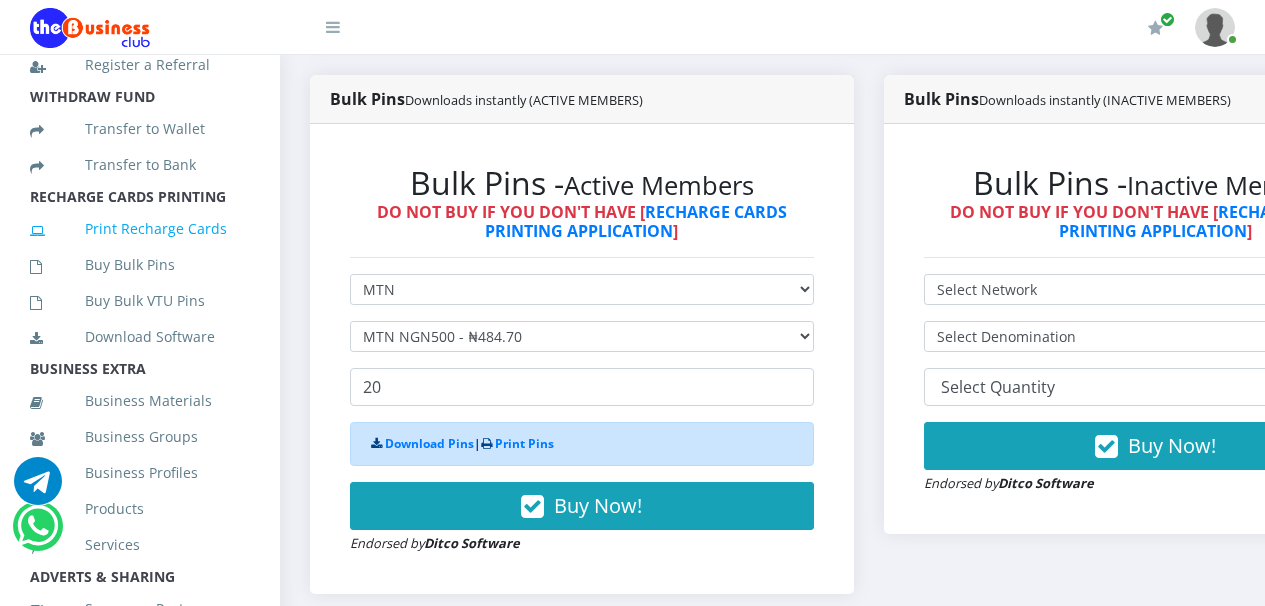 click on "Print Recharge Cards" at bounding box center [140, 229] 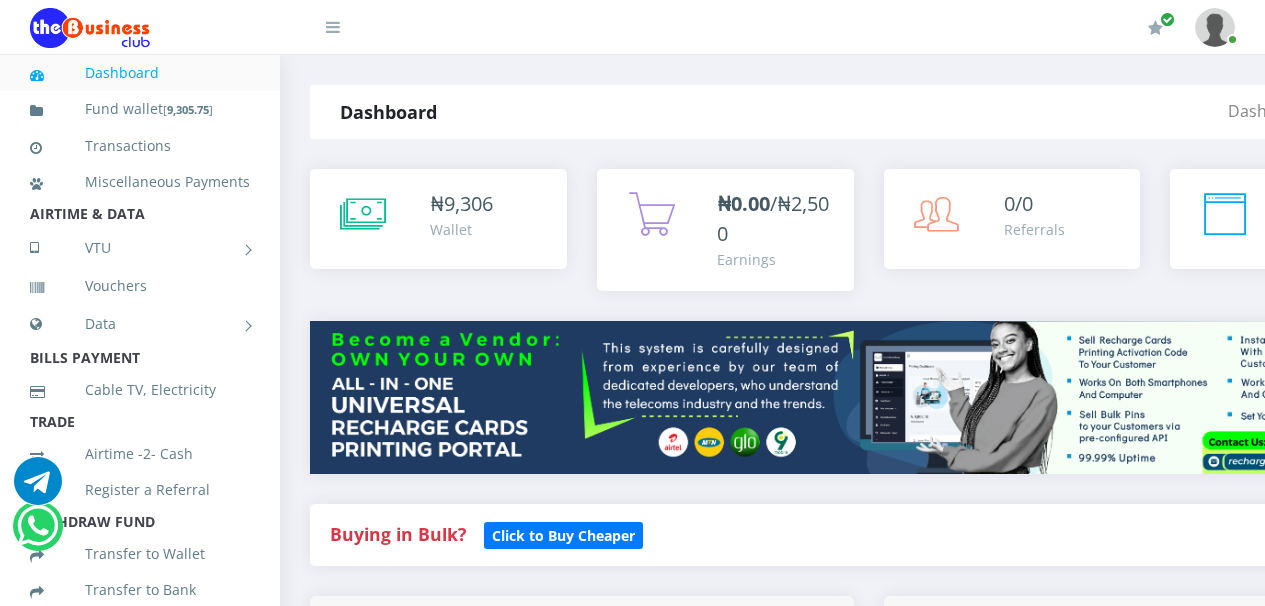 scroll, scrollTop: 0, scrollLeft: 0, axis: both 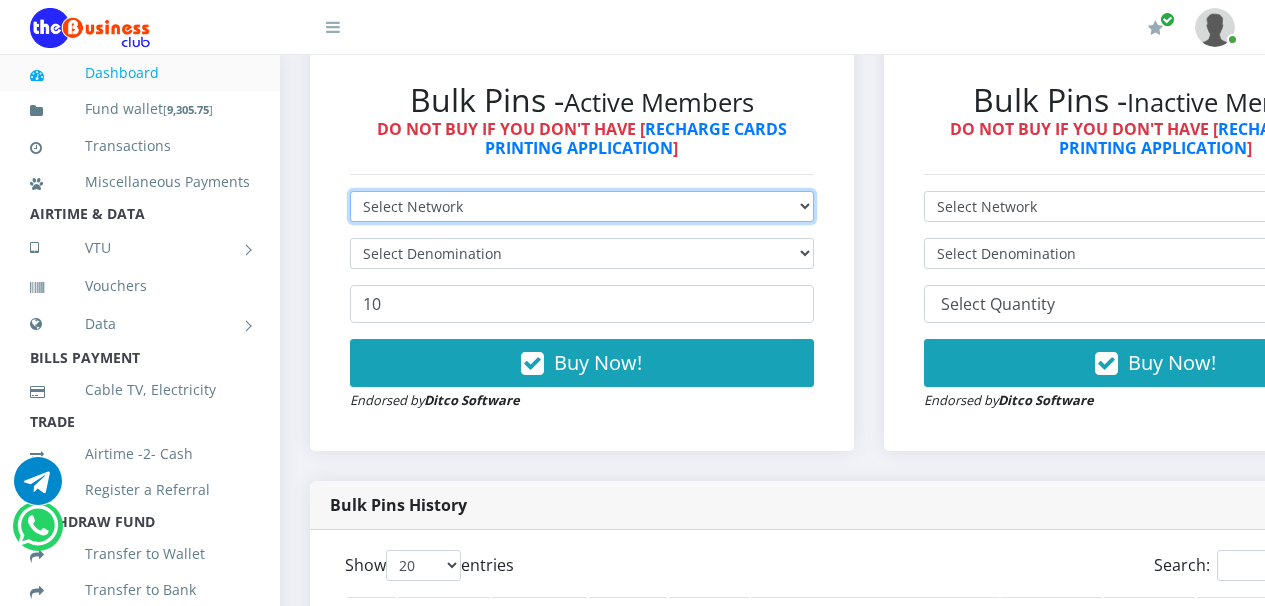 click on "Select Network
MTN
Globacom
9Mobile
Airtel" at bounding box center (582, 206) 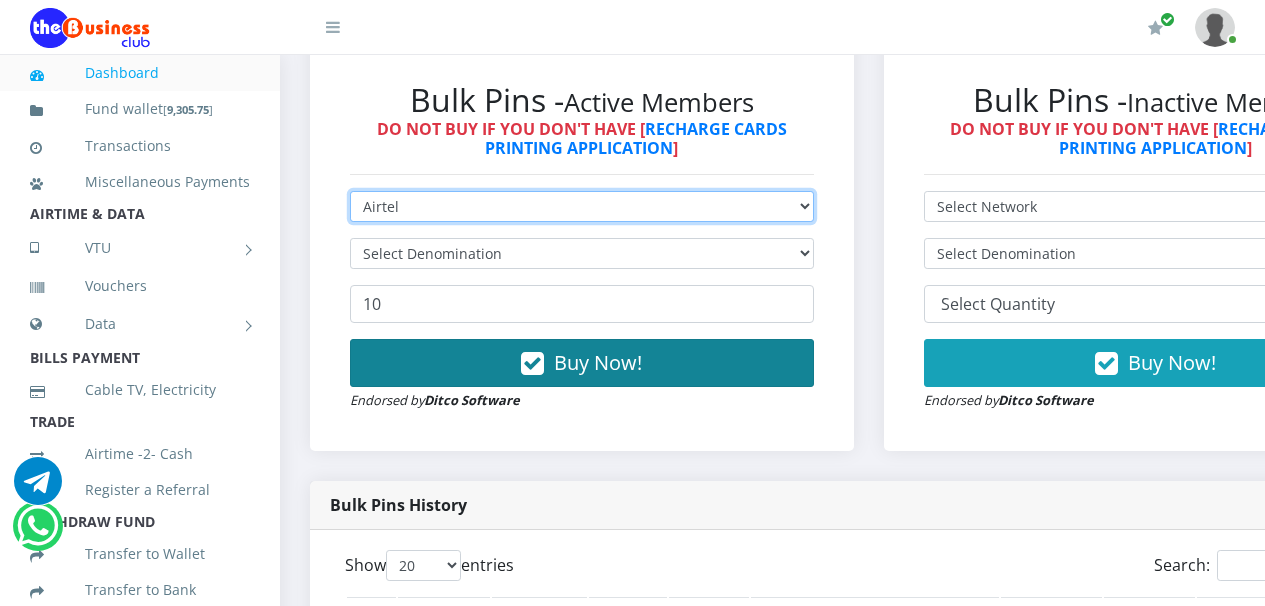 type 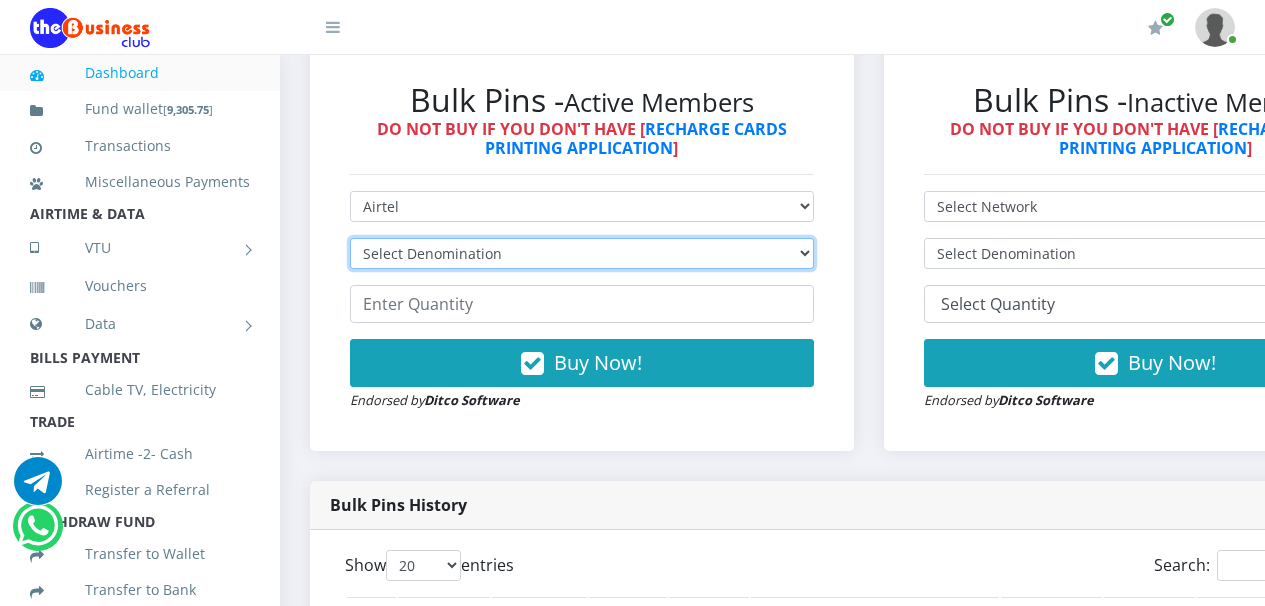 click on "Select Denomination Airtel NGN100 - ₦96.36 Airtel NGN200 - ₦192.72 Airtel NGN500 - ₦481.80 Airtel NGN1000 - ₦963.60" at bounding box center [582, 253] 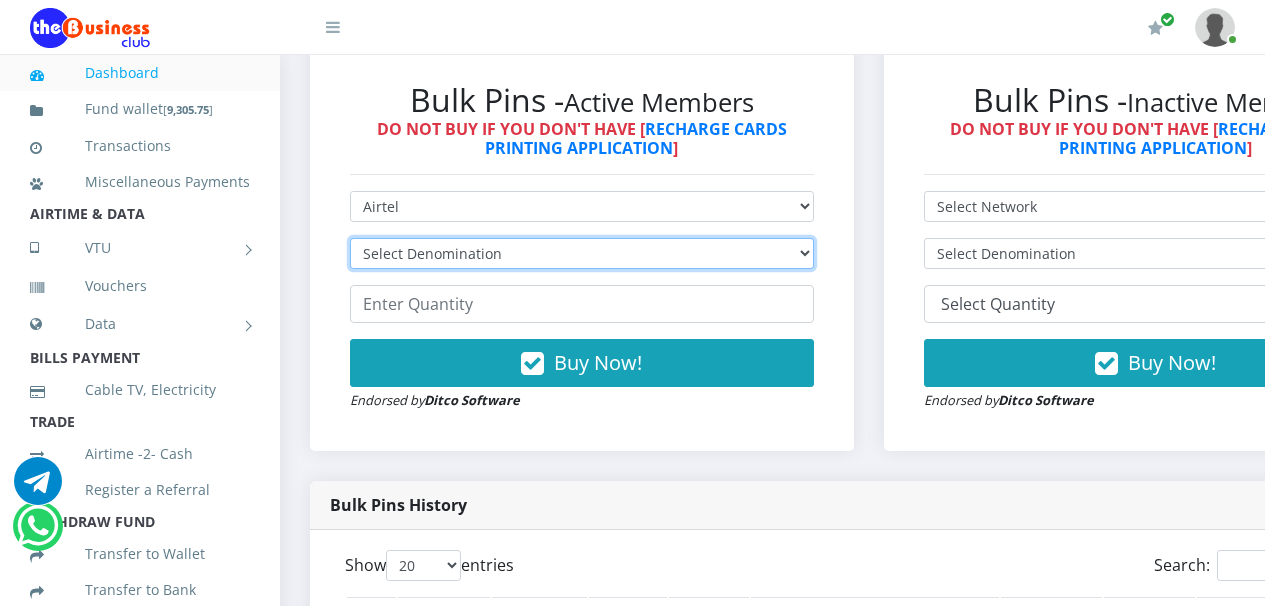 select on "192.72-200" 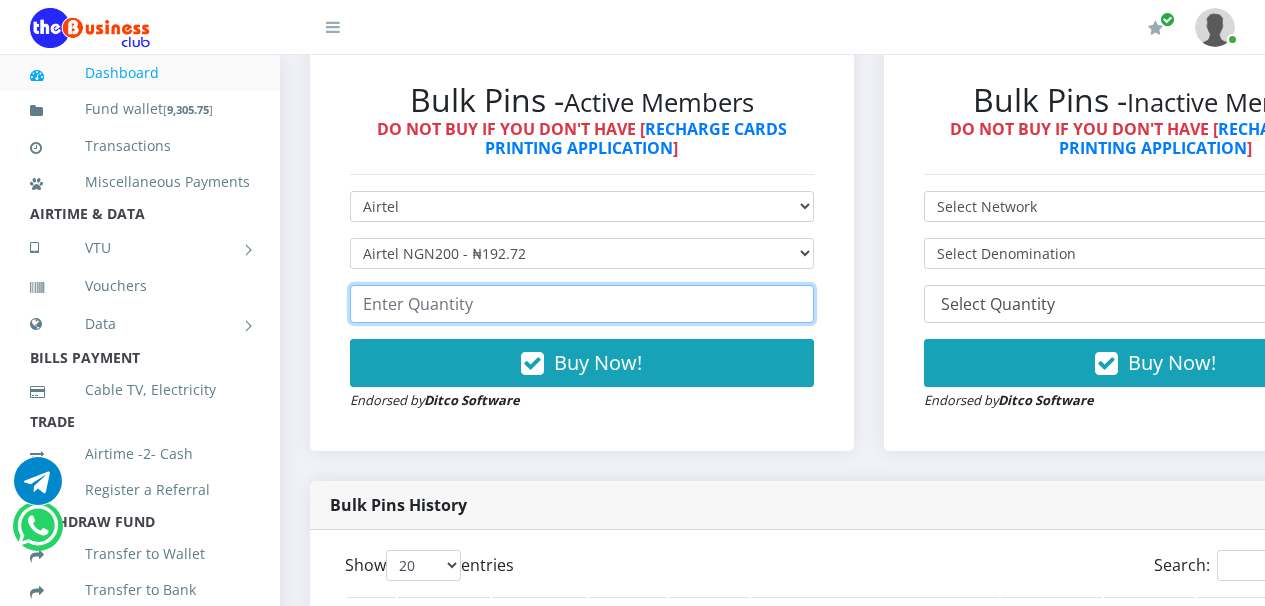 click at bounding box center [582, 304] 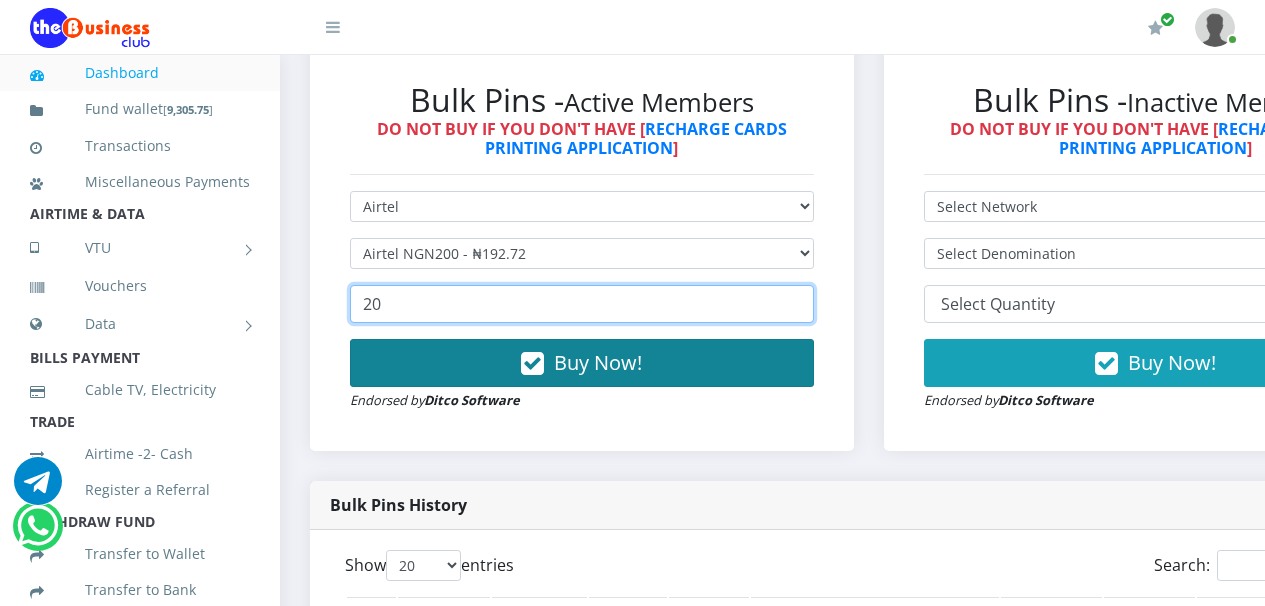 type on "20" 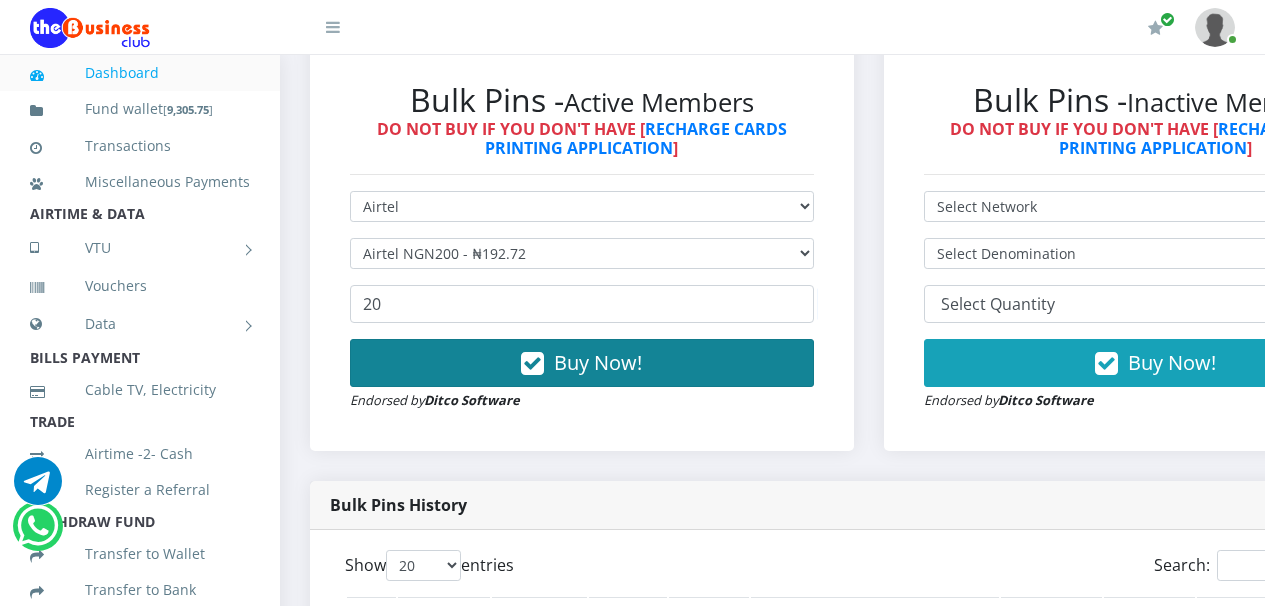 click at bounding box center (532, 364) 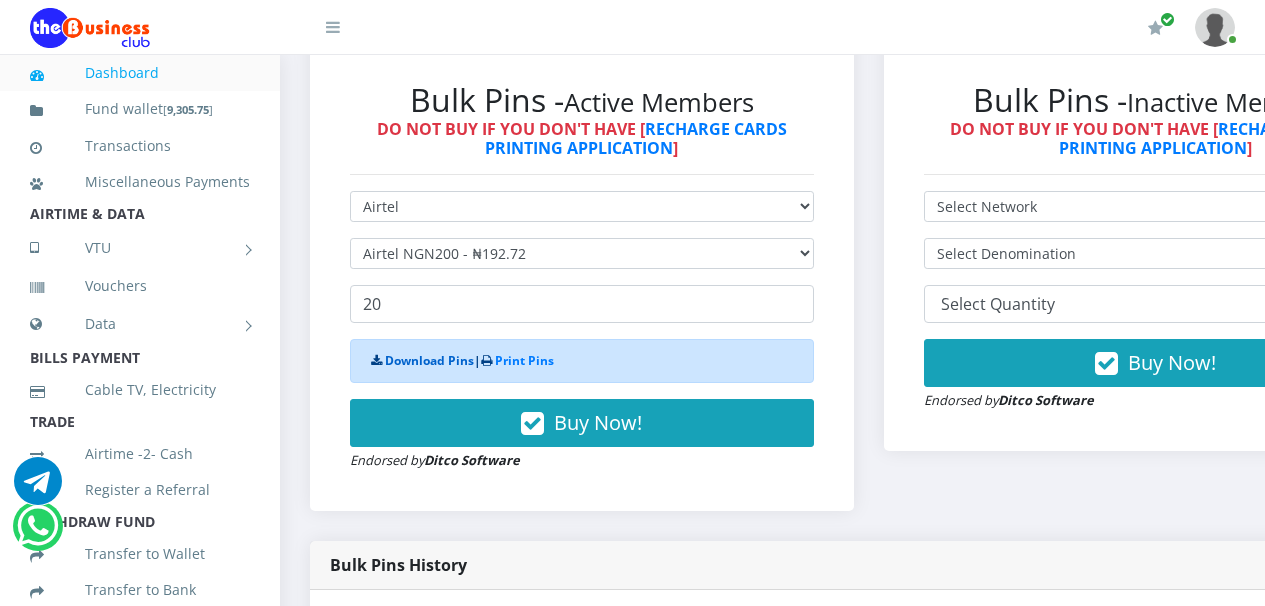 click on "Download Pins" at bounding box center [429, 360] 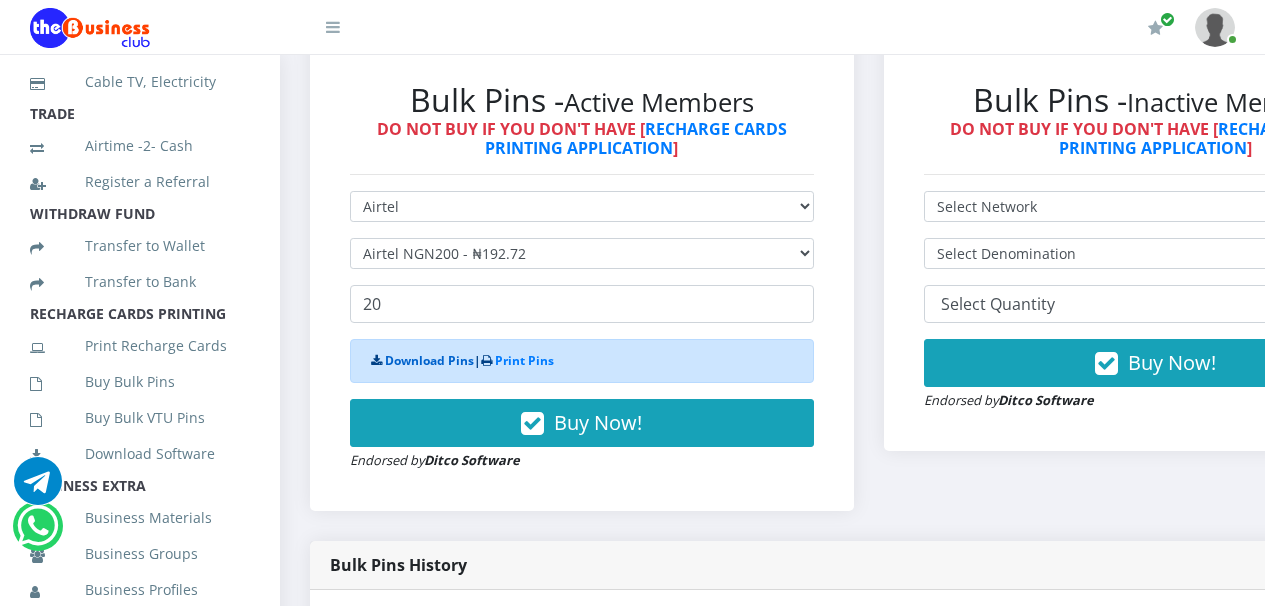 scroll, scrollTop: 354, scrollLeft: 0, axis: vertical 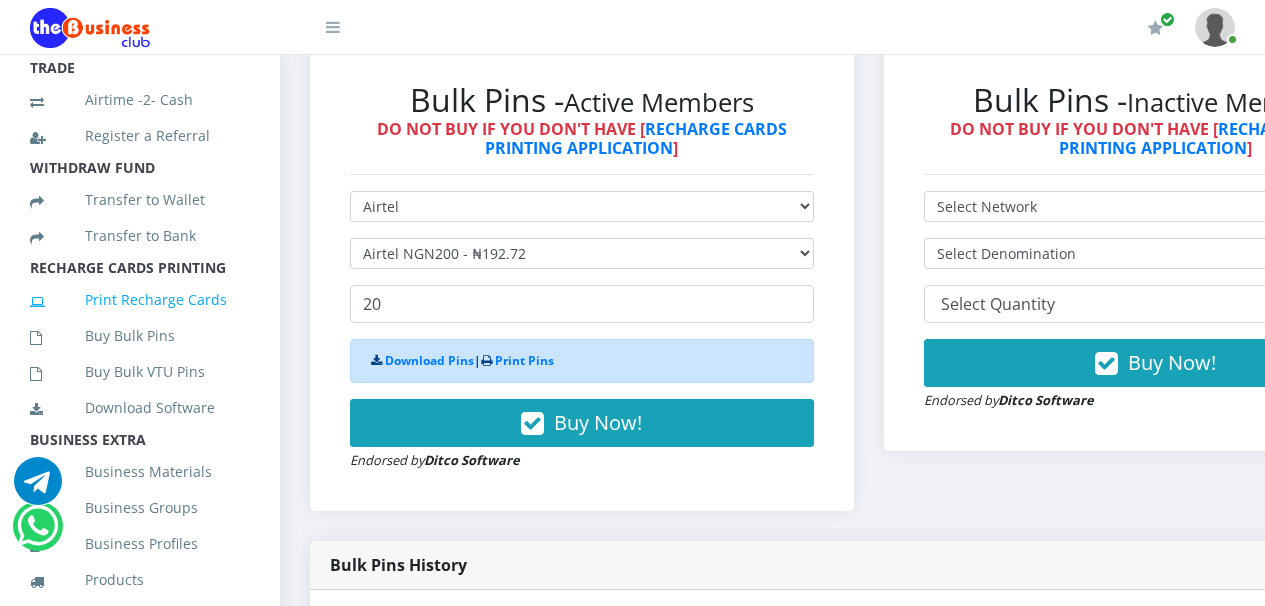 click on "Print Recharge Cards" at bounding box center [140, 300] 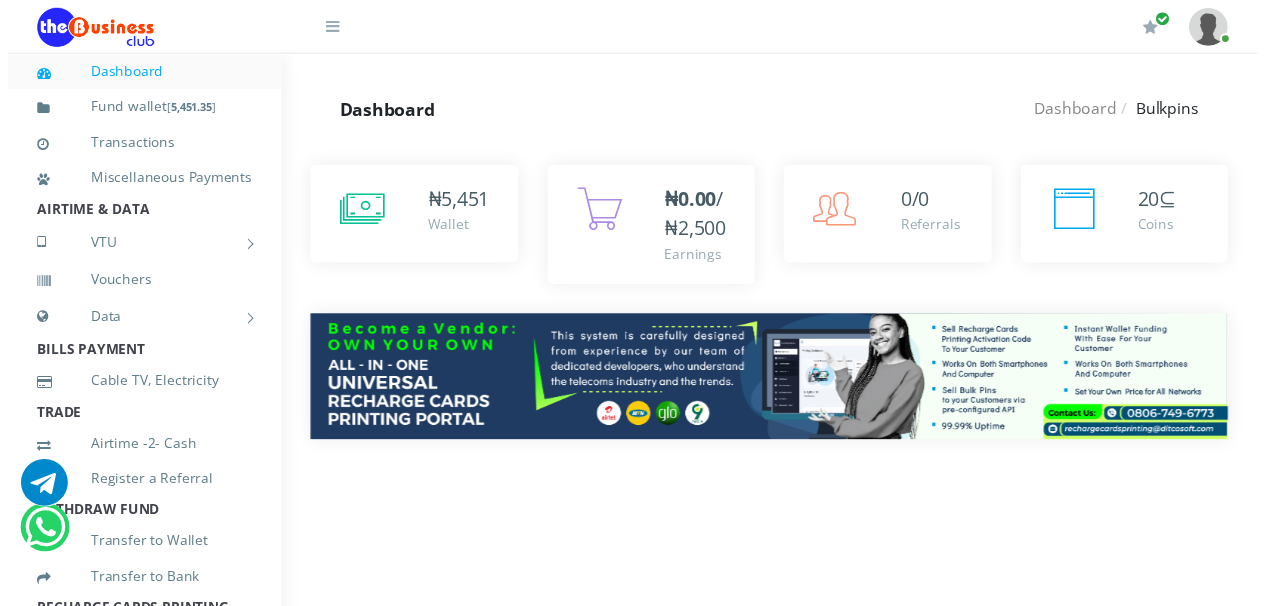 scroll, scrollTop: 0, scrollLeft: 0, axis: both 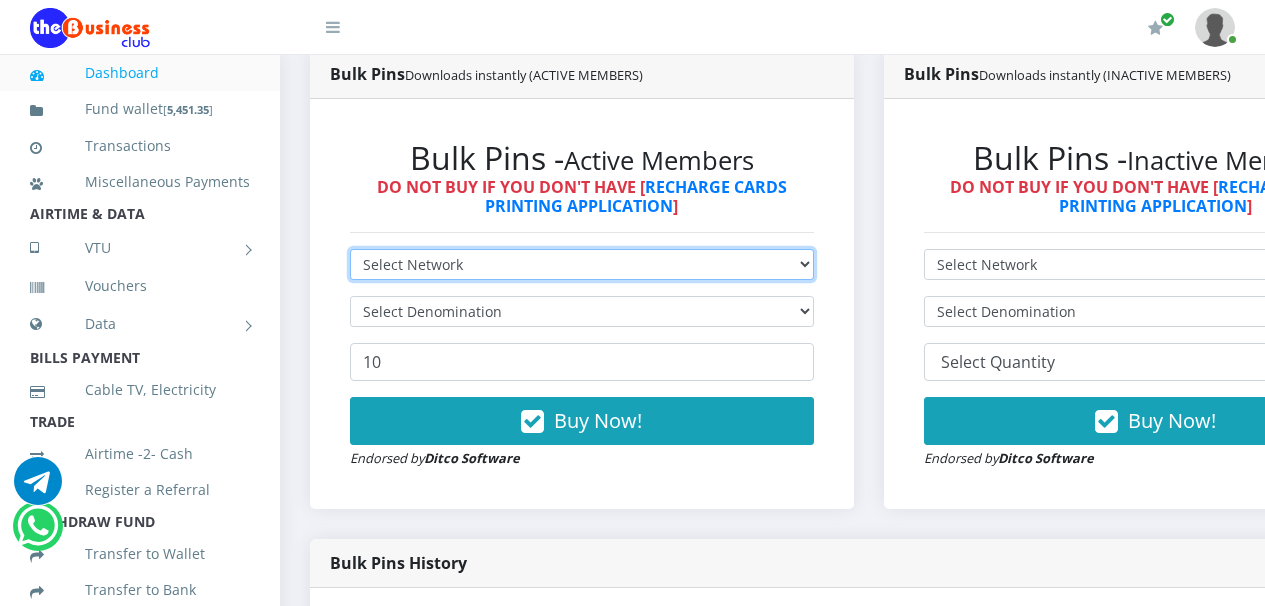 click on "Select Network
MTN
Globacom
9Mobile
Airtel" at bounding box center [582, 264] 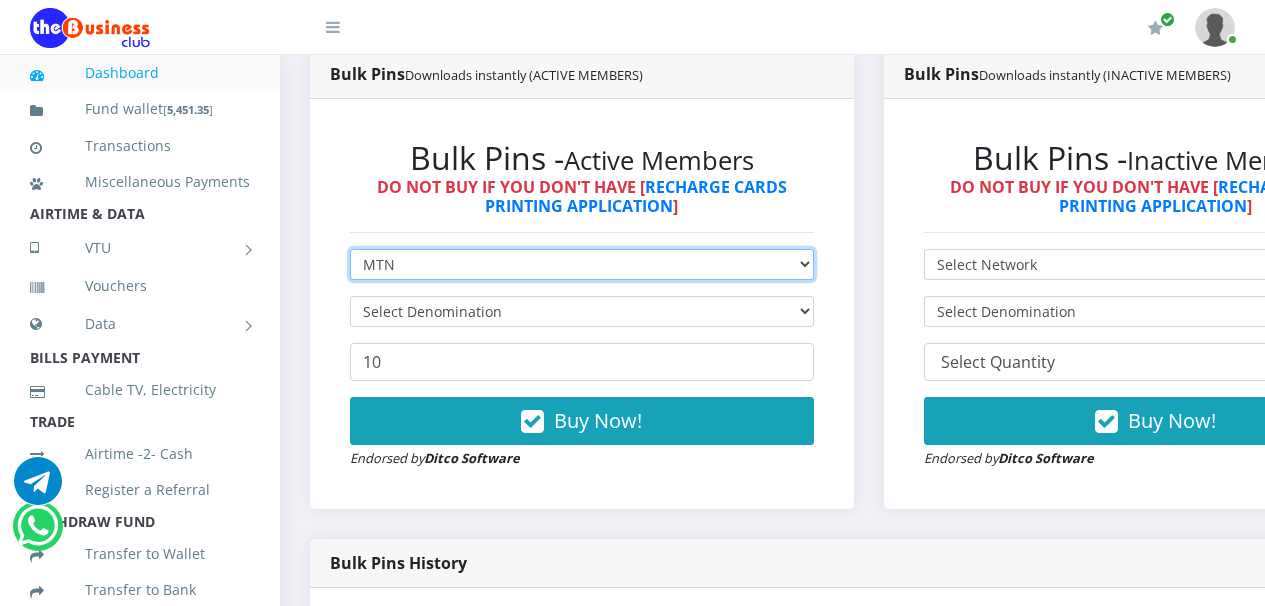 click on "Select Network
MTN
Globacom
9Mobile
Airtel" at bounding box center [582, 264] 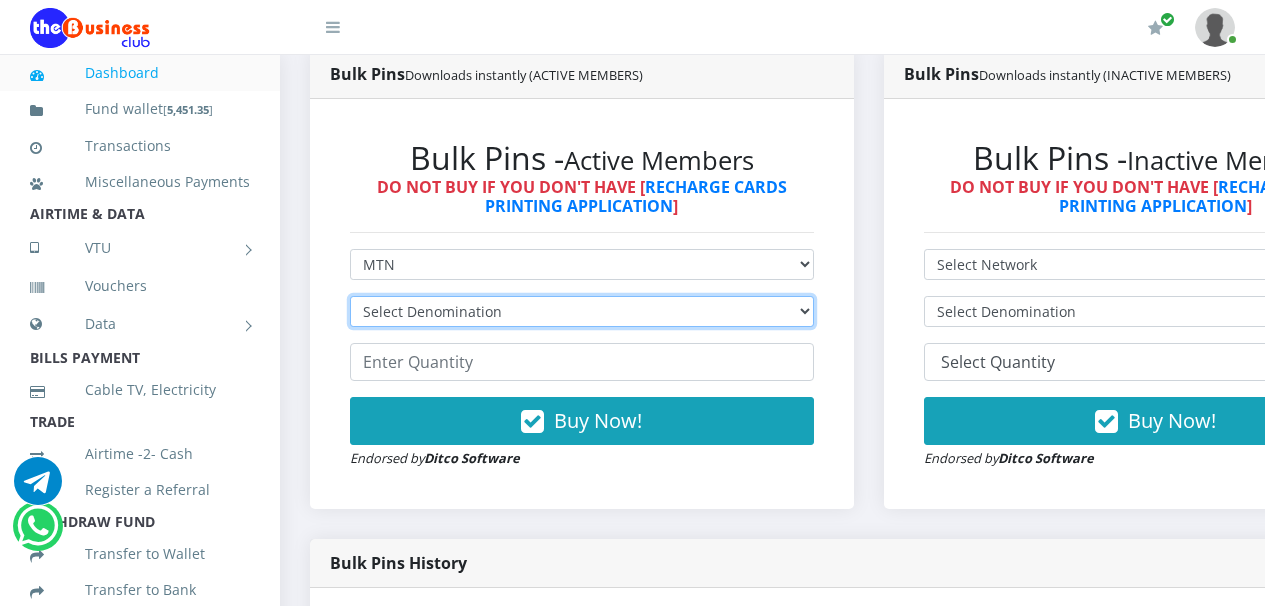 click on "Select Denomination MTN NGN100 - ₦96.94 MTN NGN200 - ₦193.88 MTN NGN400 - ₦387.76 MTN NGN500 - ₦484.70 MTN NGN1000 - ₦969.40 MTN NGN1500 - ₦1,454.10" at bounding box center [582, 311] 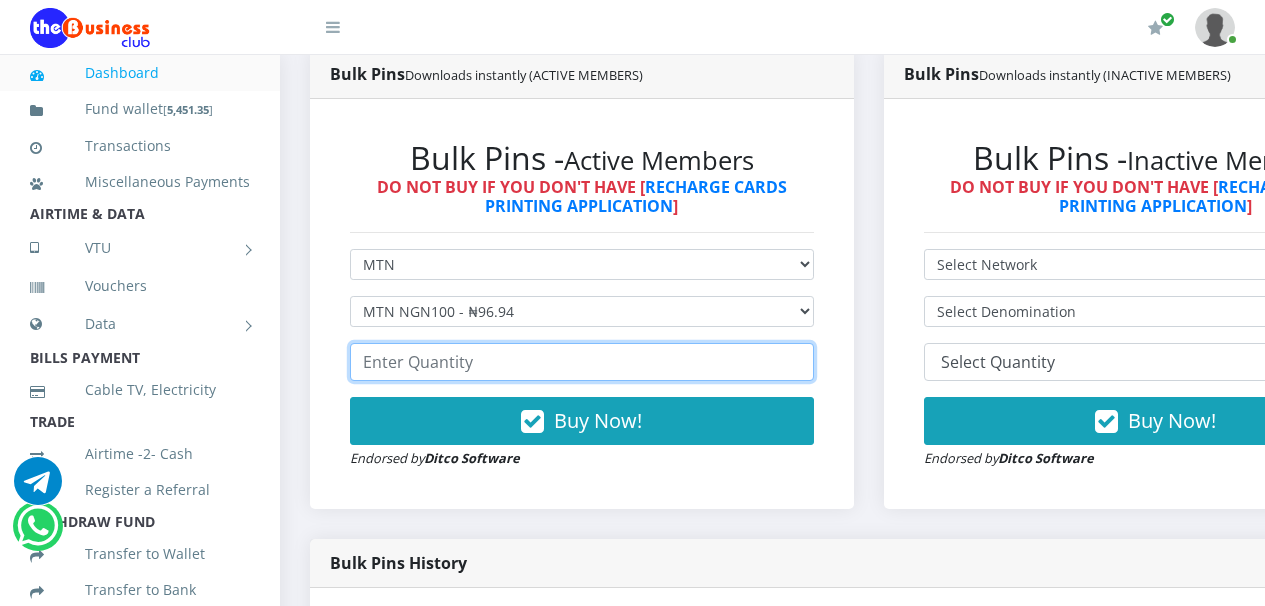 click at bounding box center [582, 362] 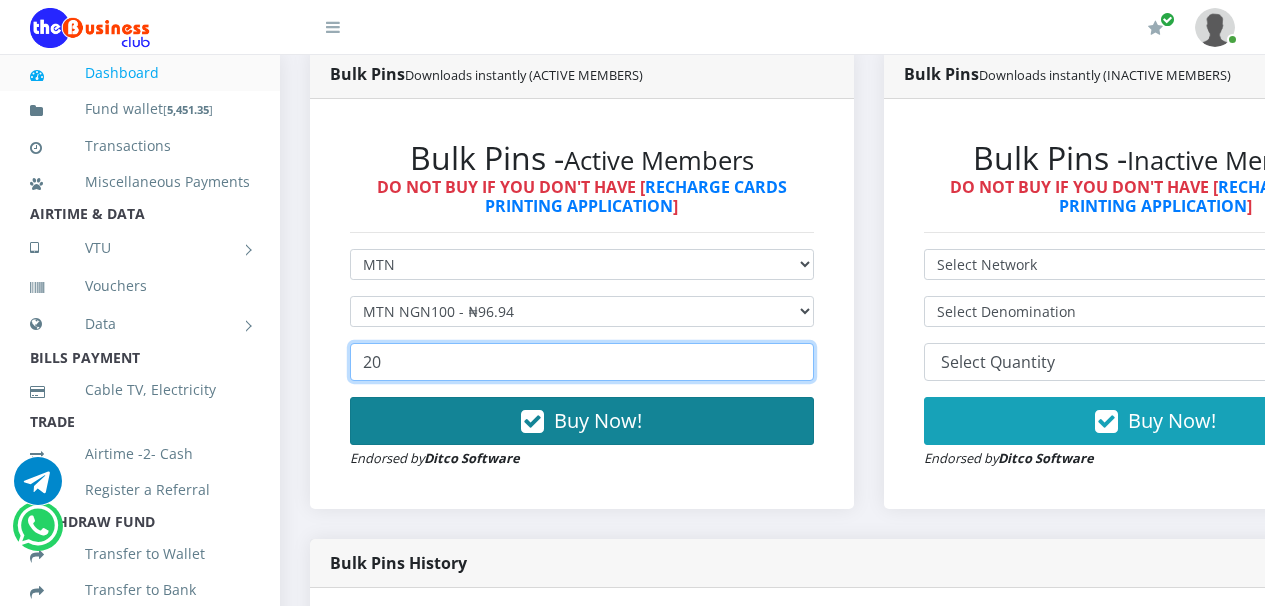 type on "20" 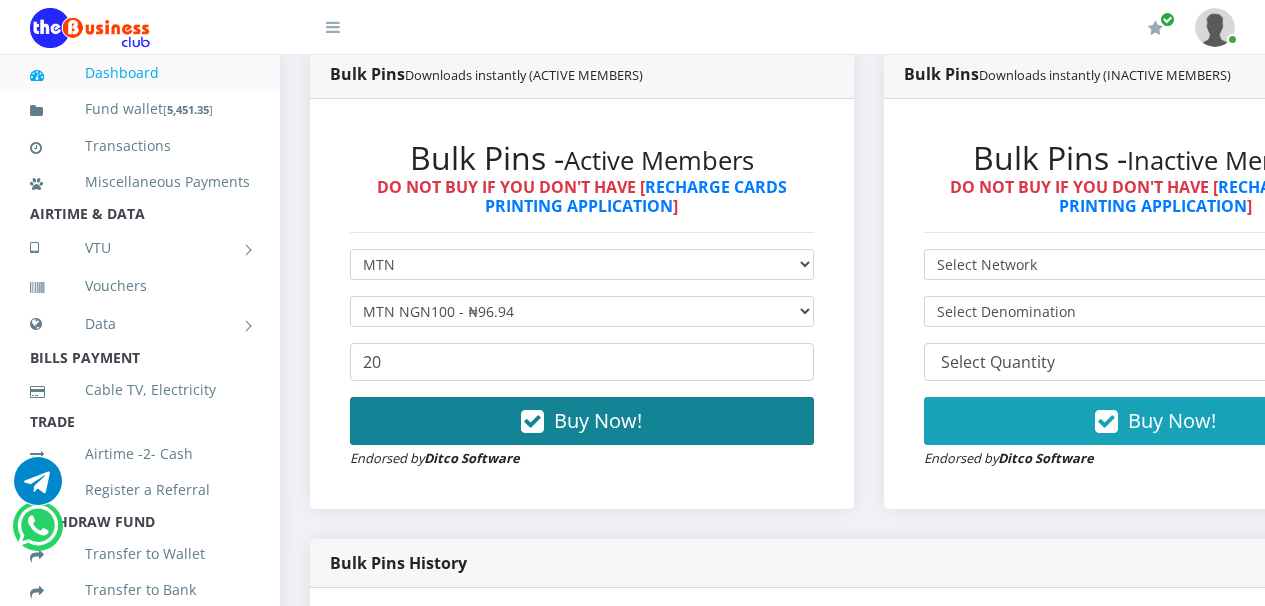 click at bounding box center (532, 422) 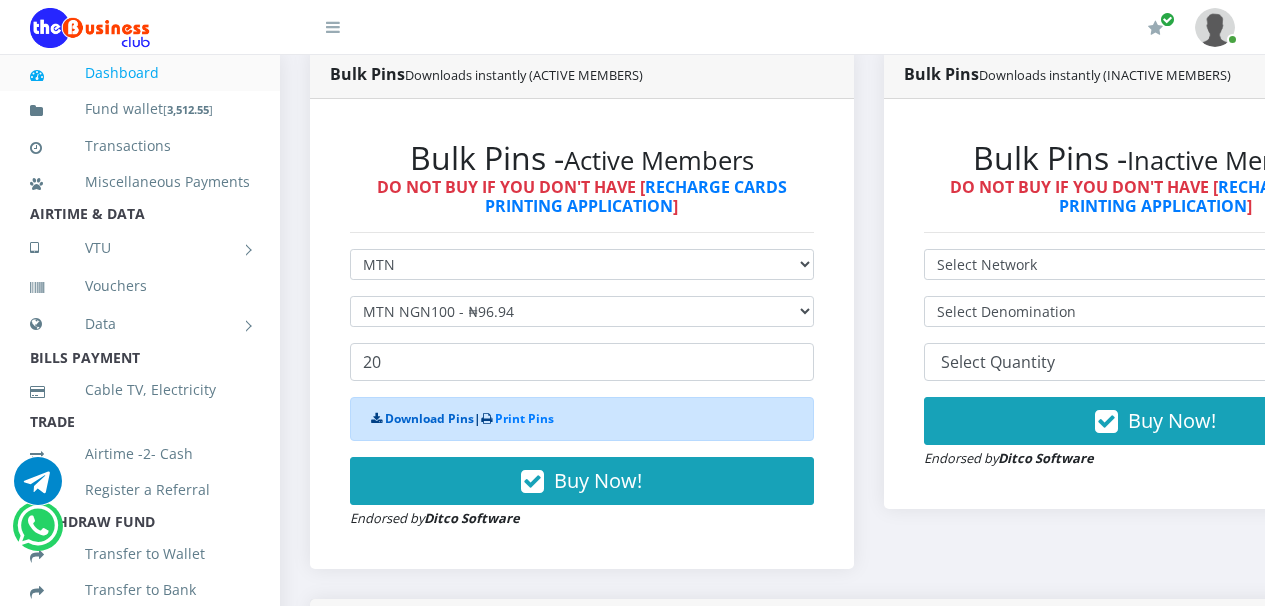 click on "Download Pins" at bounding box center (429, 418) 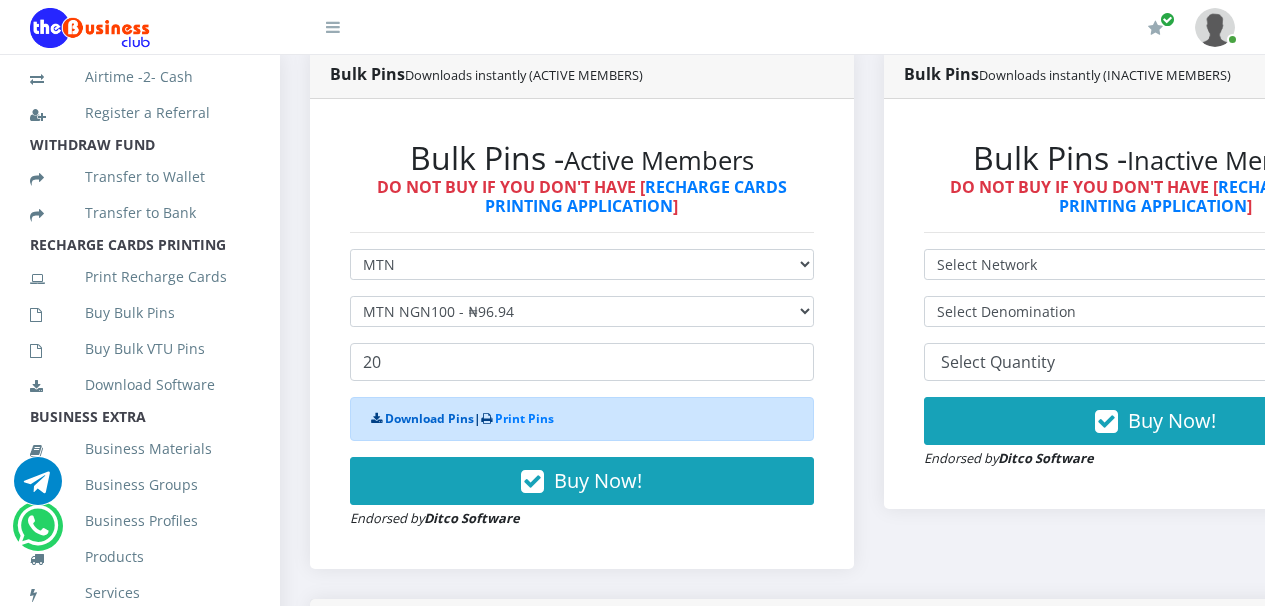 scroll, scrollTop: 382, scrollLeft: 0, axis: vertical 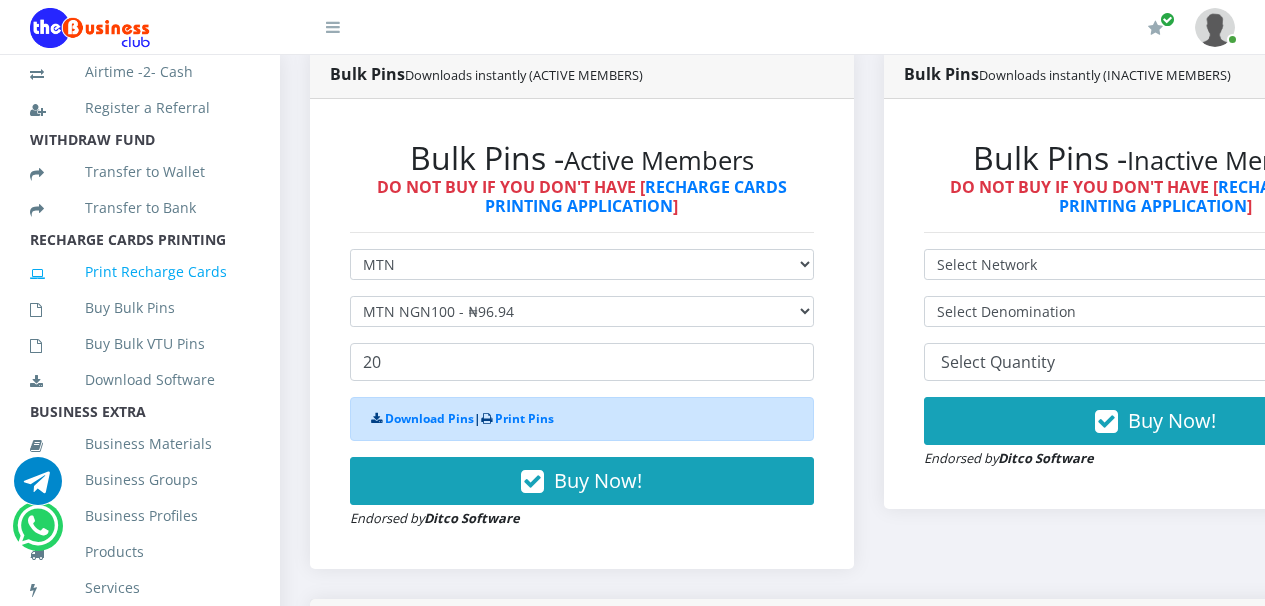 click on "Print Recharge Cards" at bounding box center [140, 272] 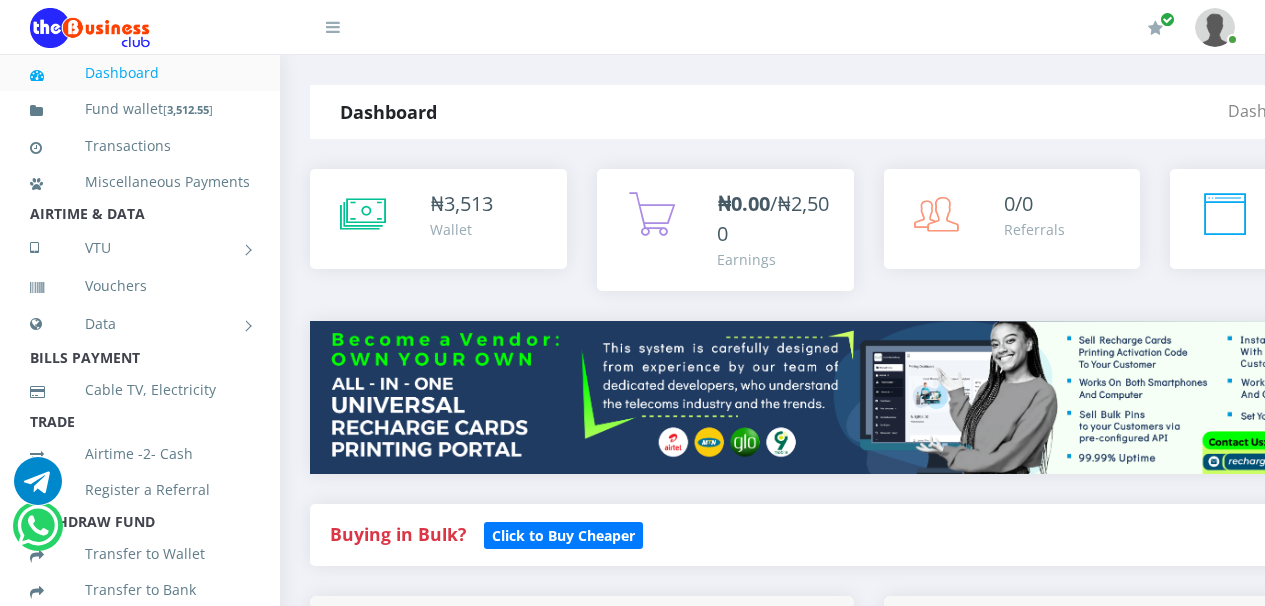 scroll, scrollTop: 0, scrollLeft: 0, axis: both 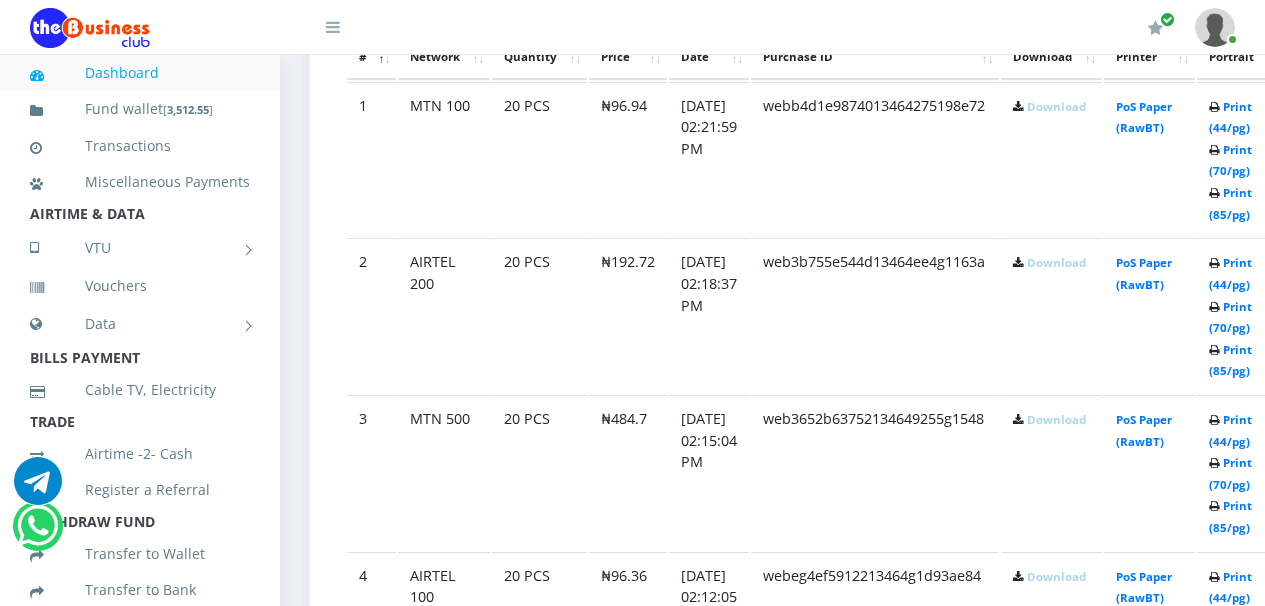 click on "Download" at bounding box center [1056, 106] 